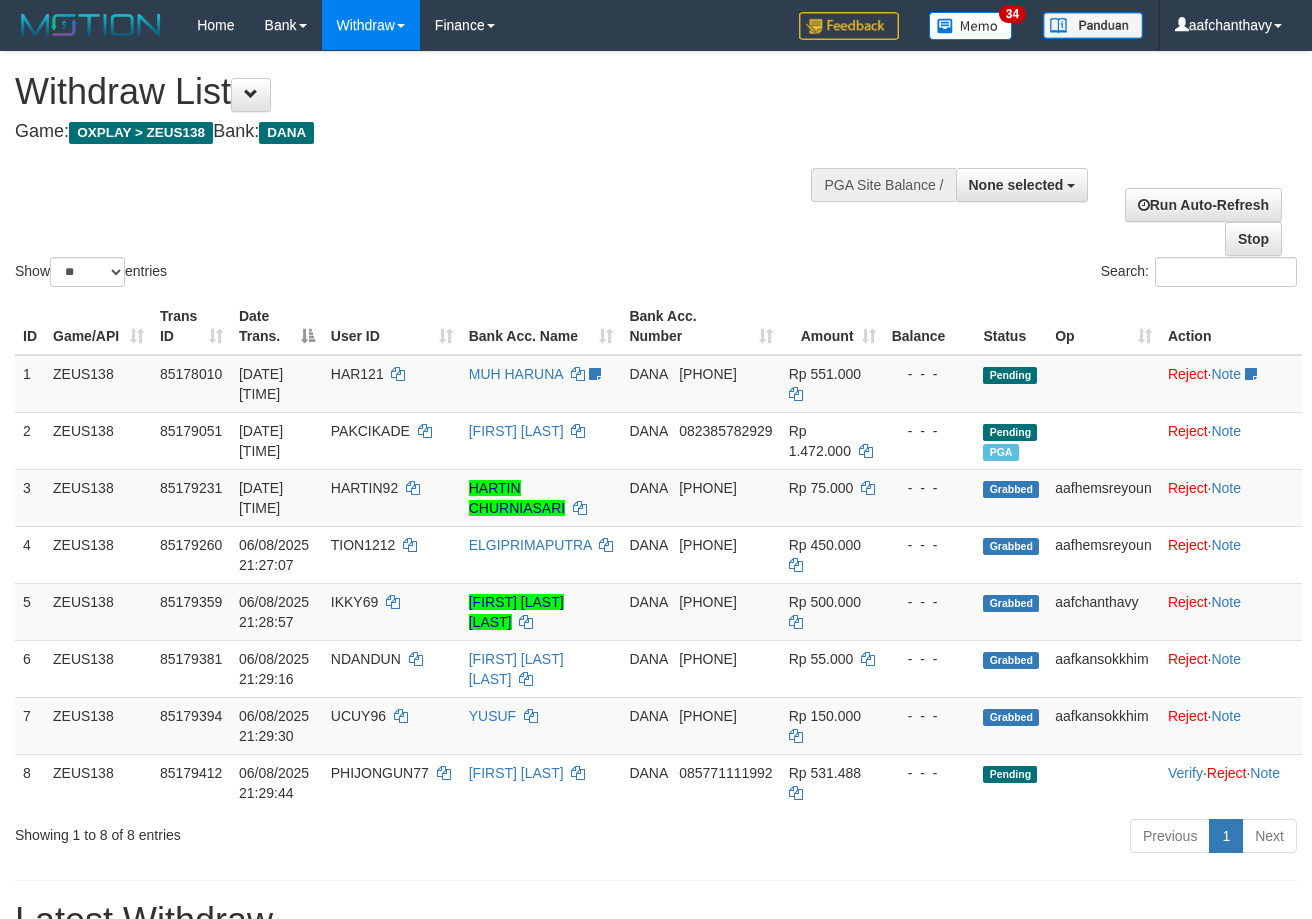 select 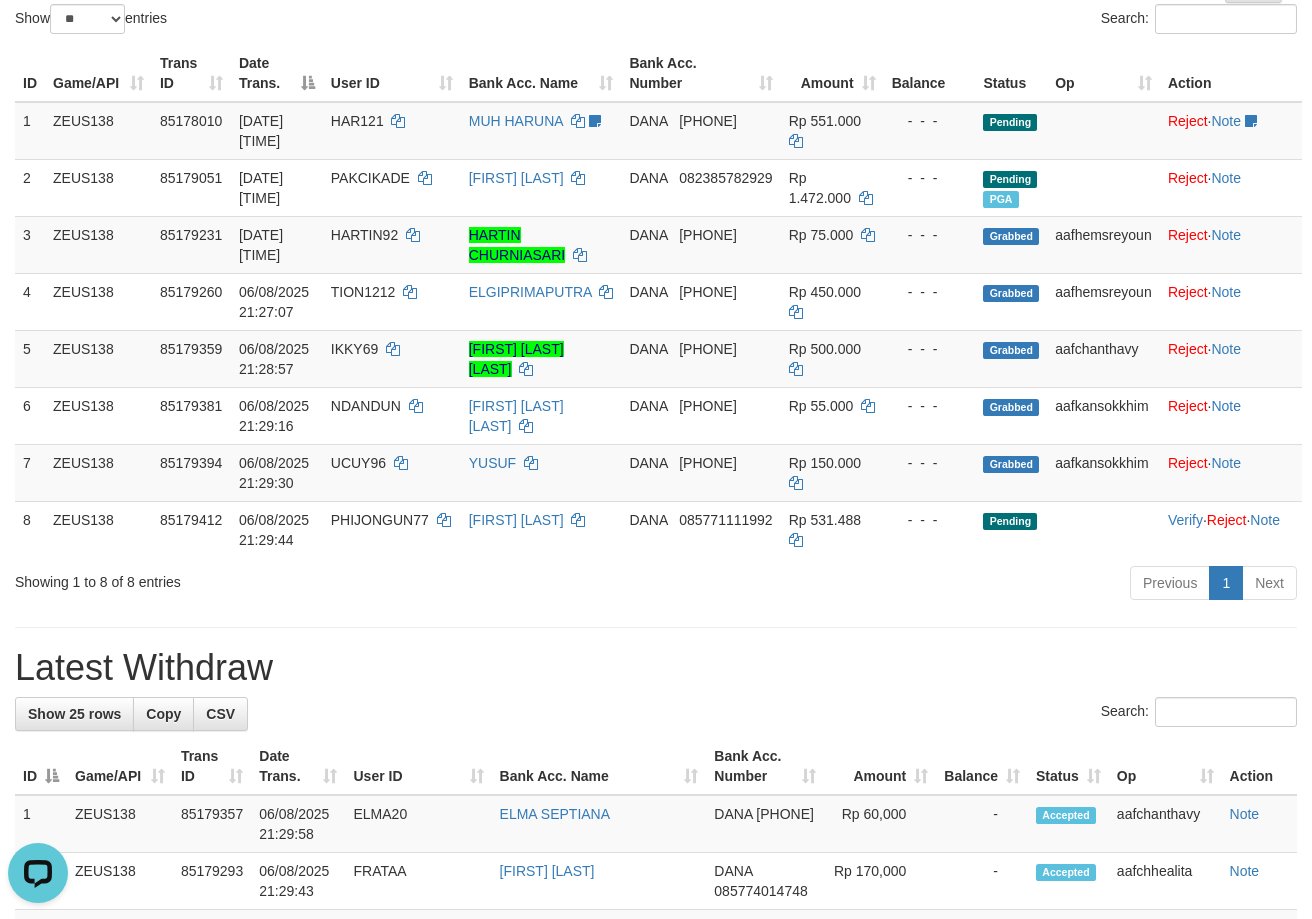 scroll, scrollTop: 0, scrollLeft: 0, axis: both 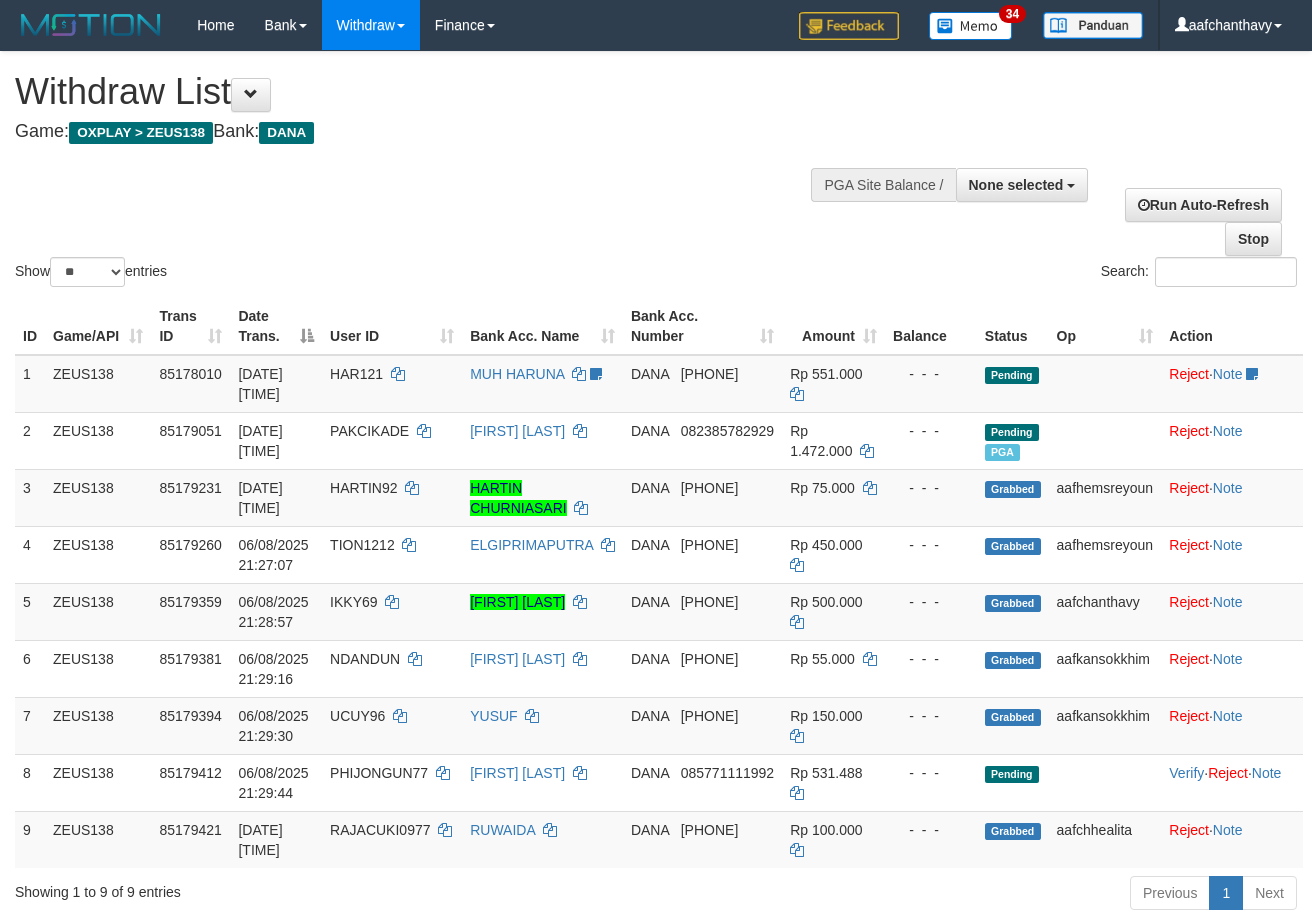 select 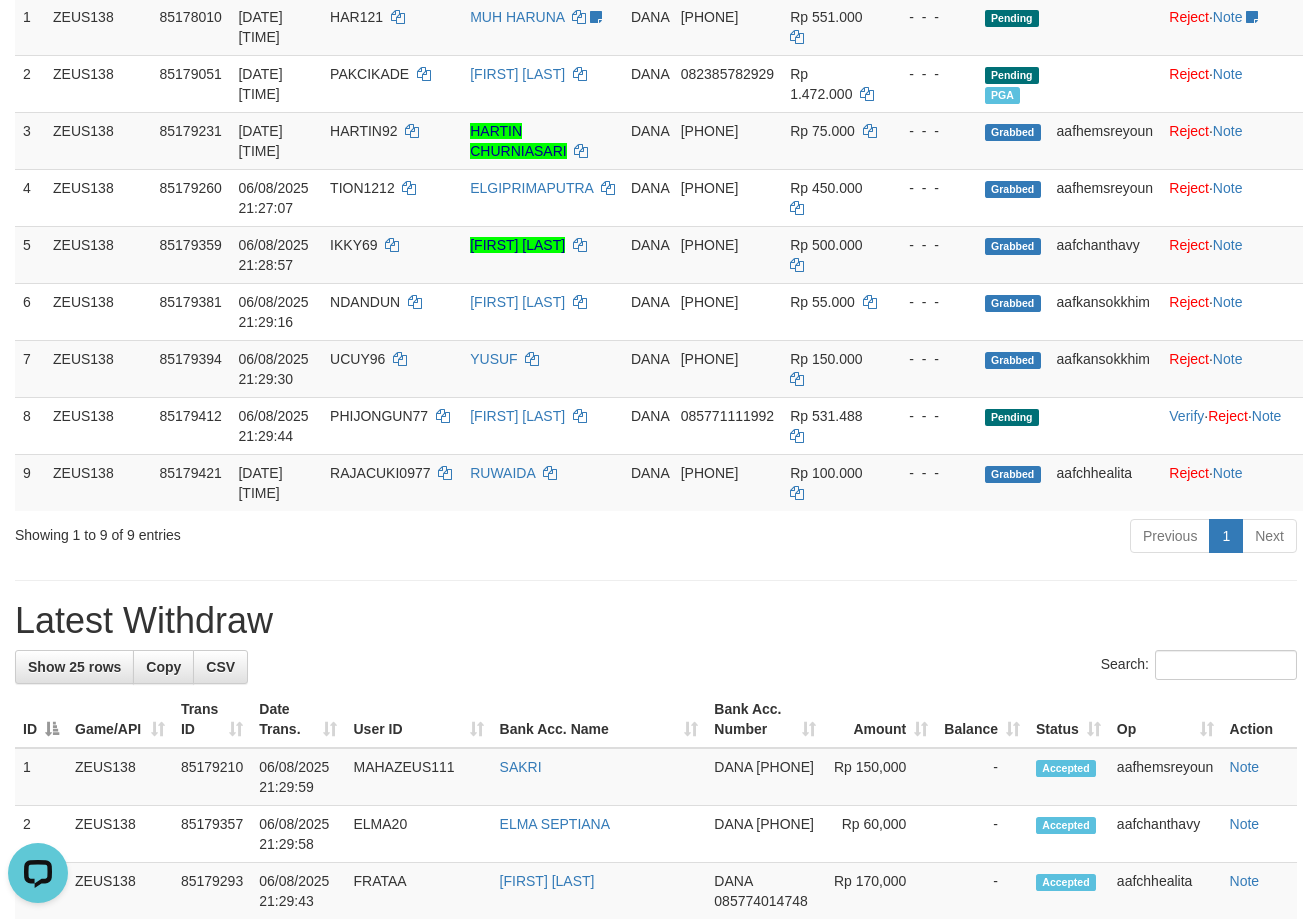 scroll, scrollTop: 0, scrollLeft: 0, axis: both 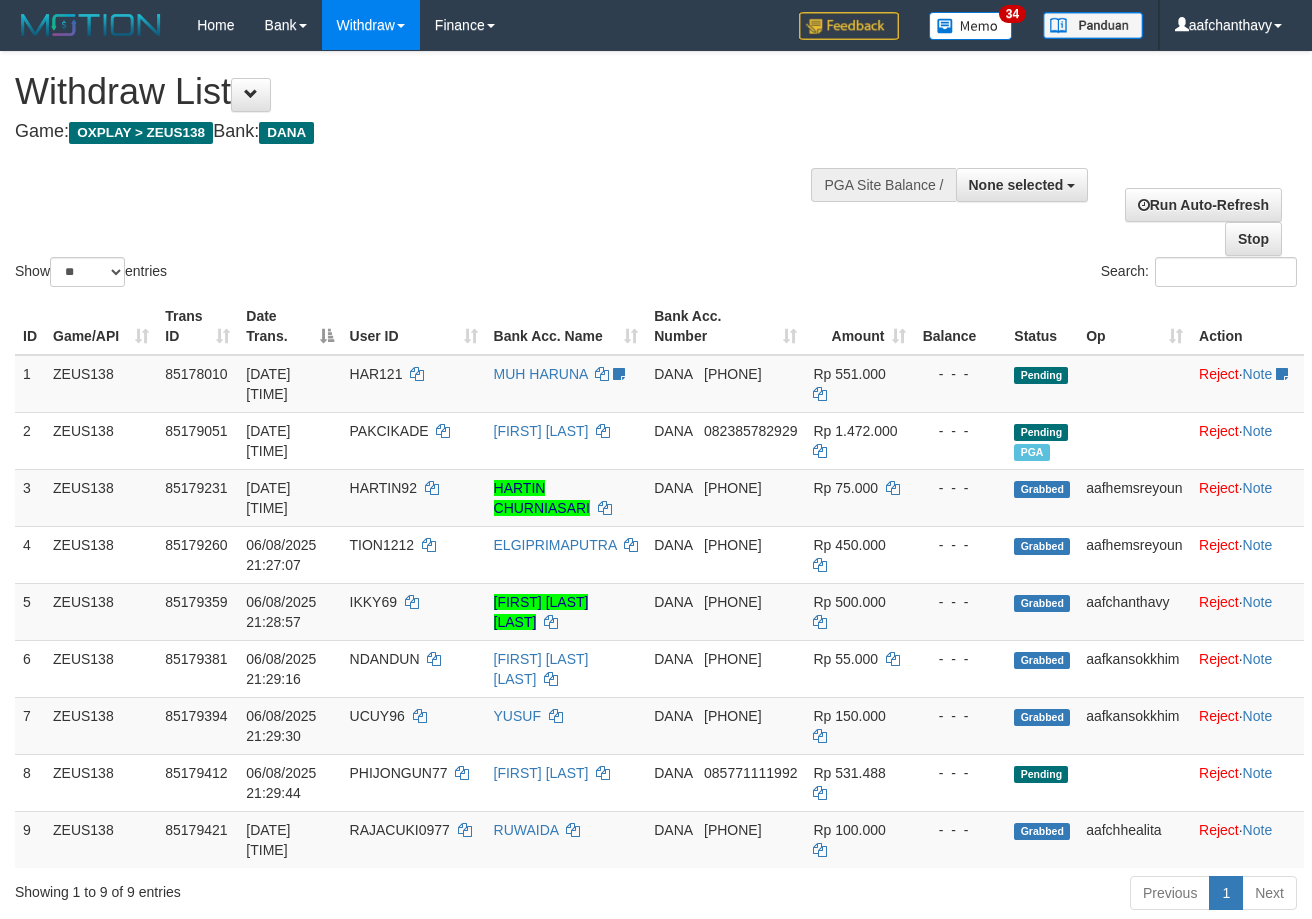 select 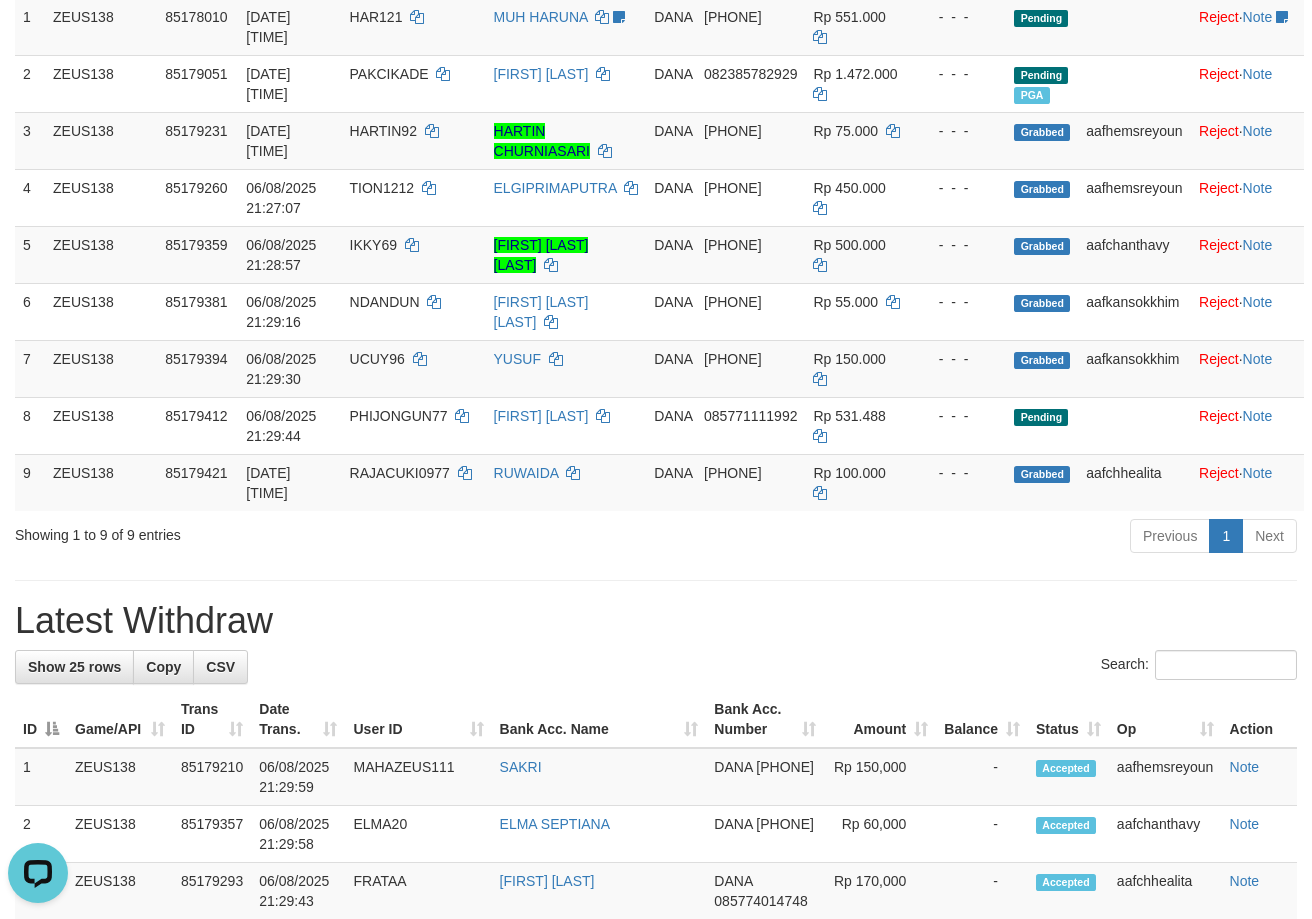 scroll, scrollTop: 0, scrollLeft: 0, axis: both 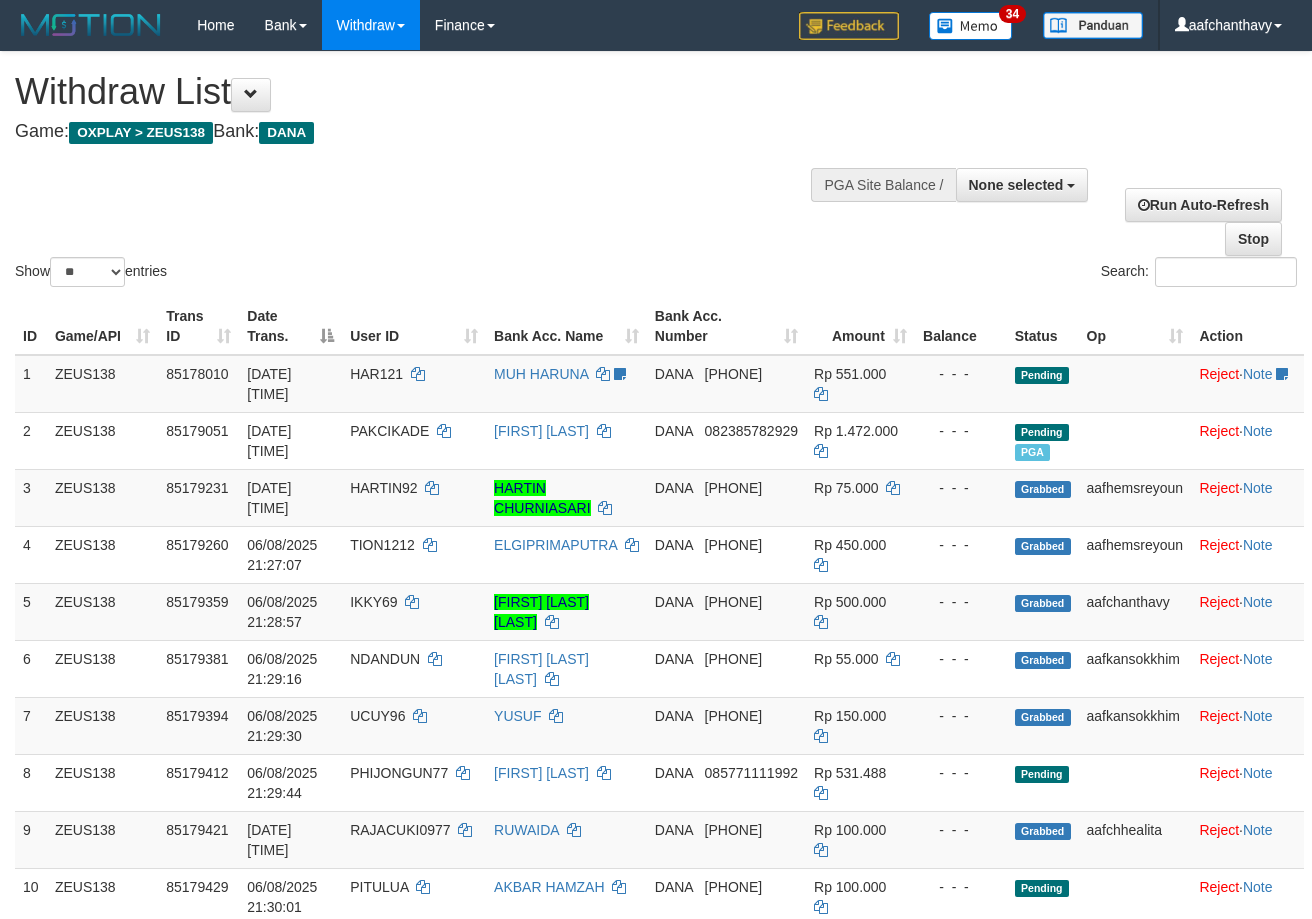 select 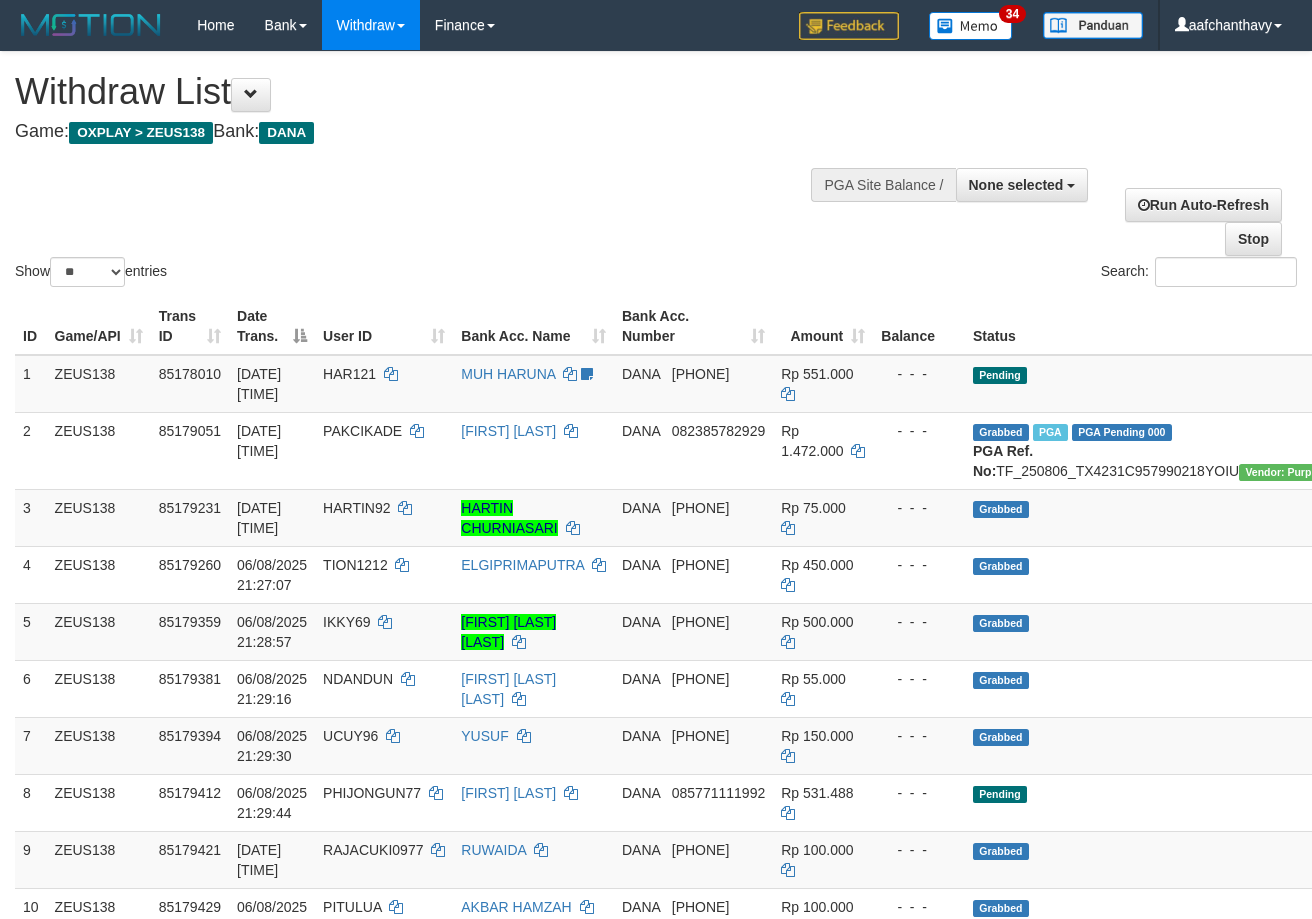 select 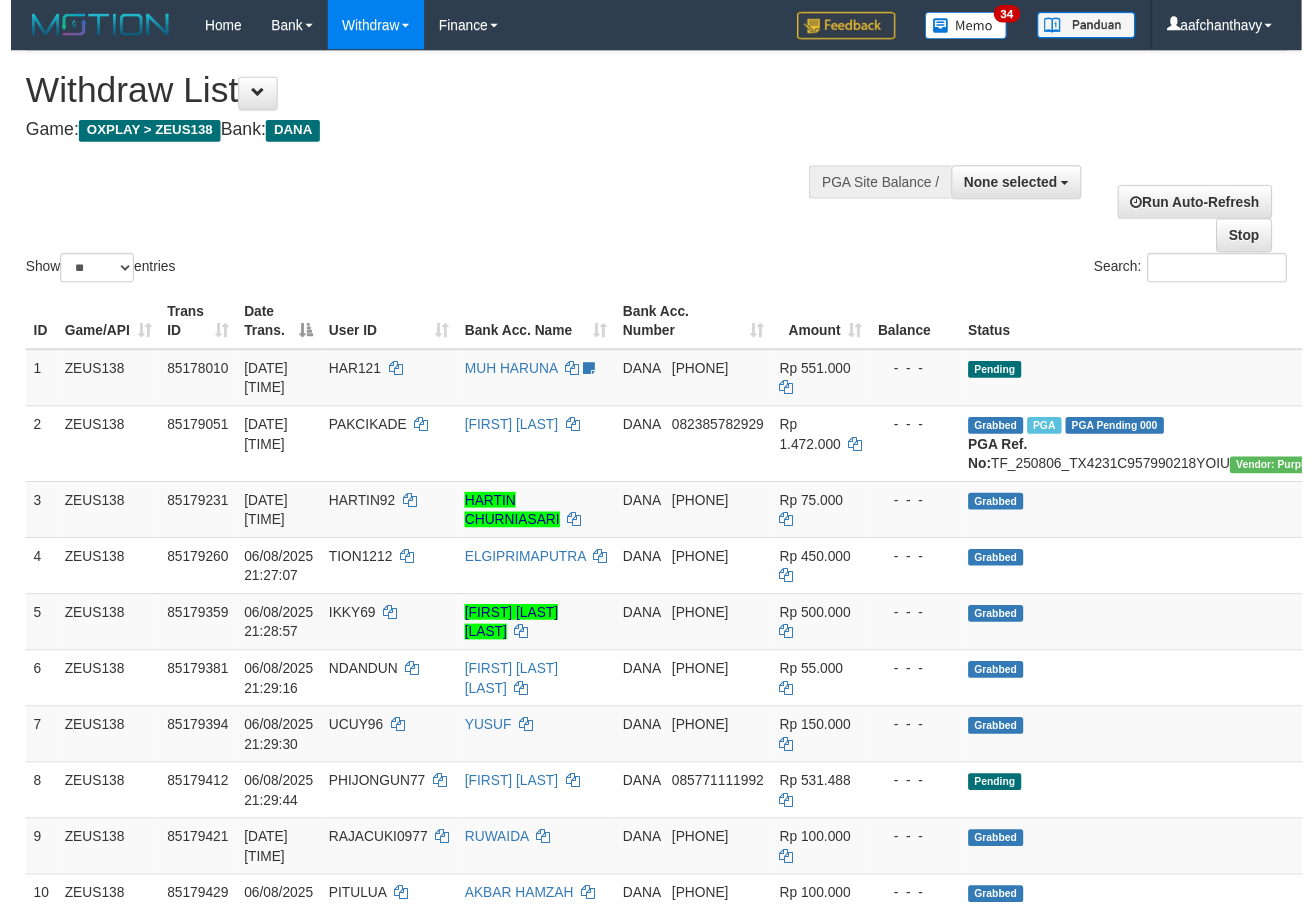scroll, scrollTop: 357, scrollLeft: 0, axis: vertical 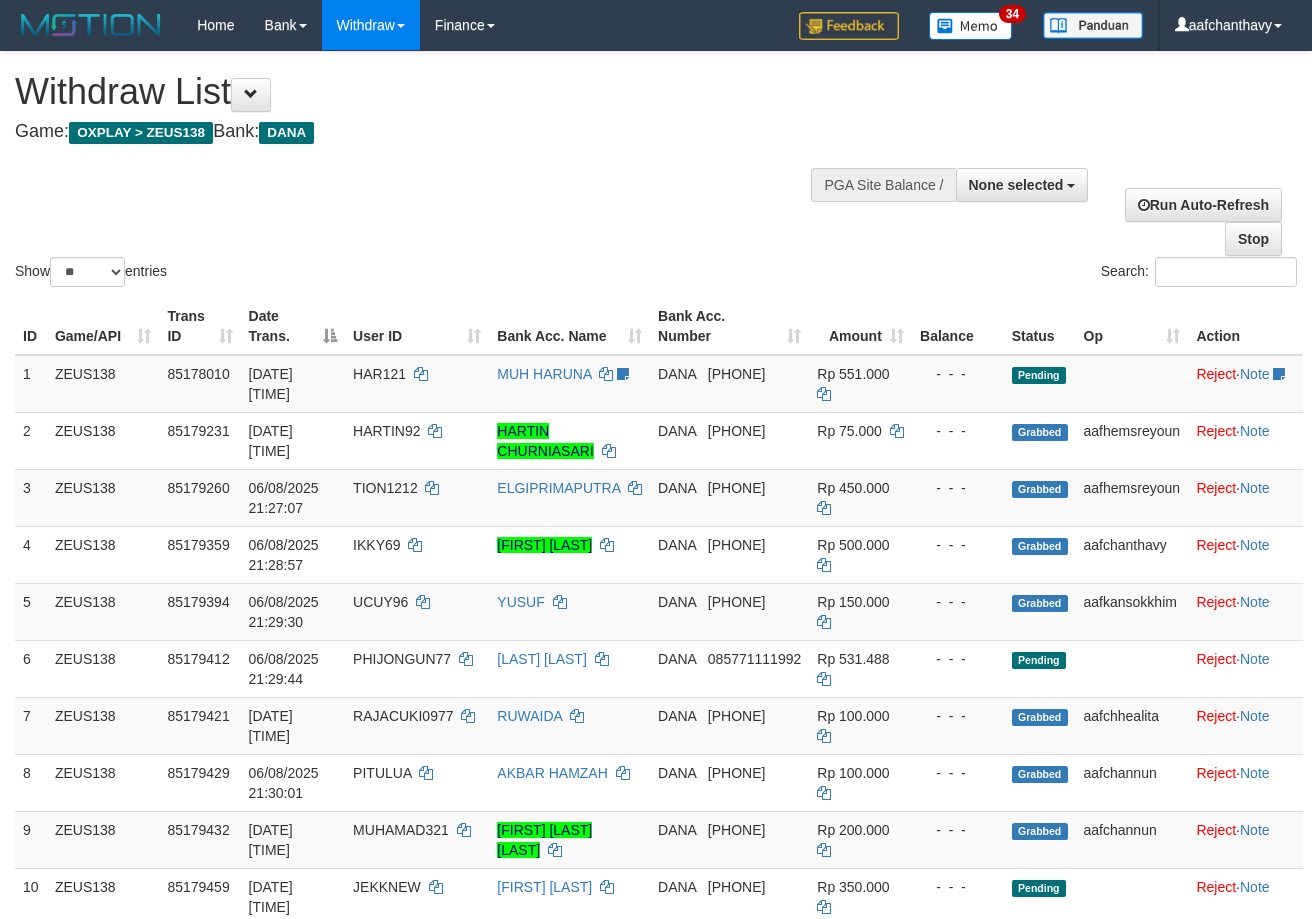 select 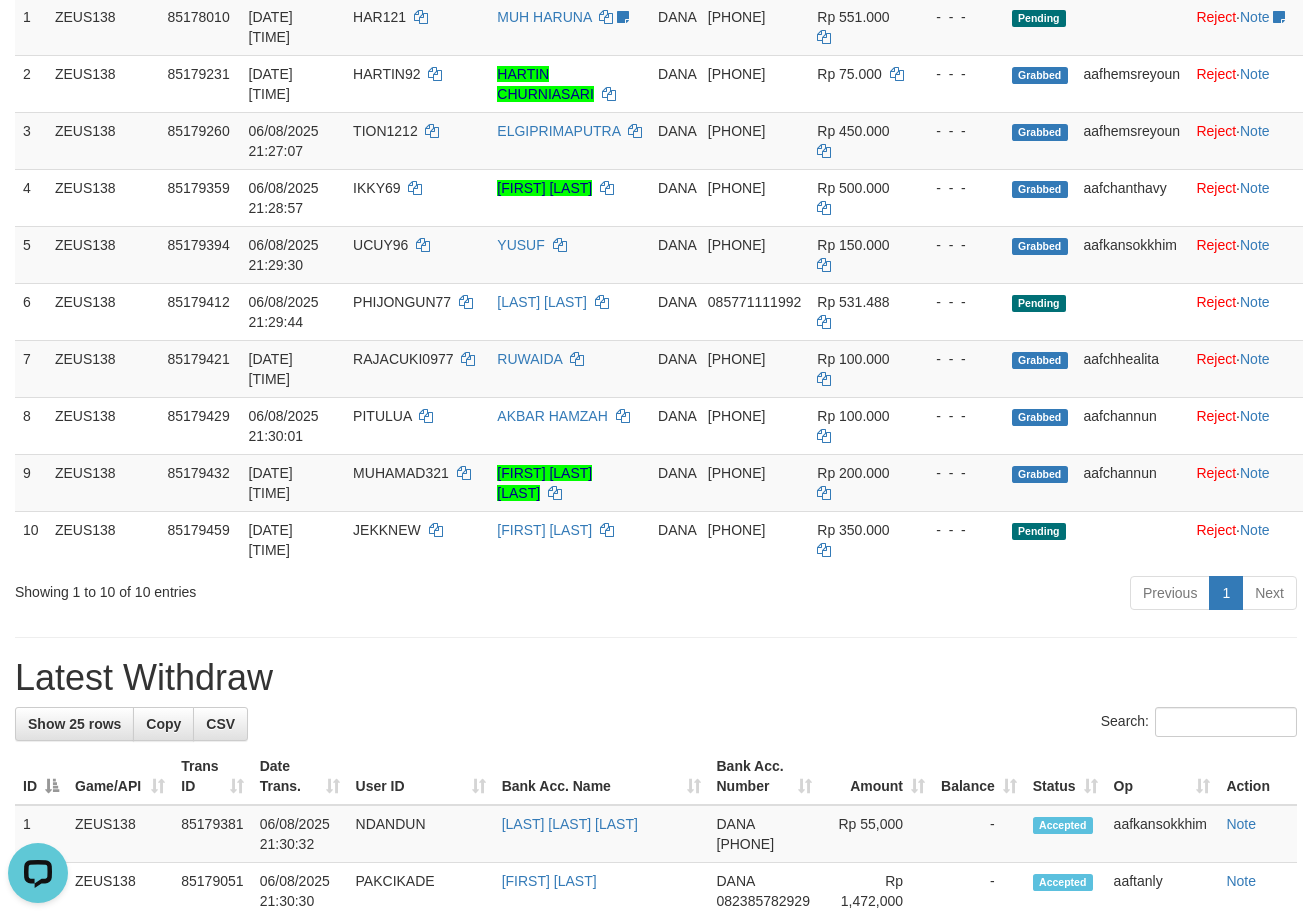 scroll, scrollTop: 0, scrollLeft: 0, axis: both 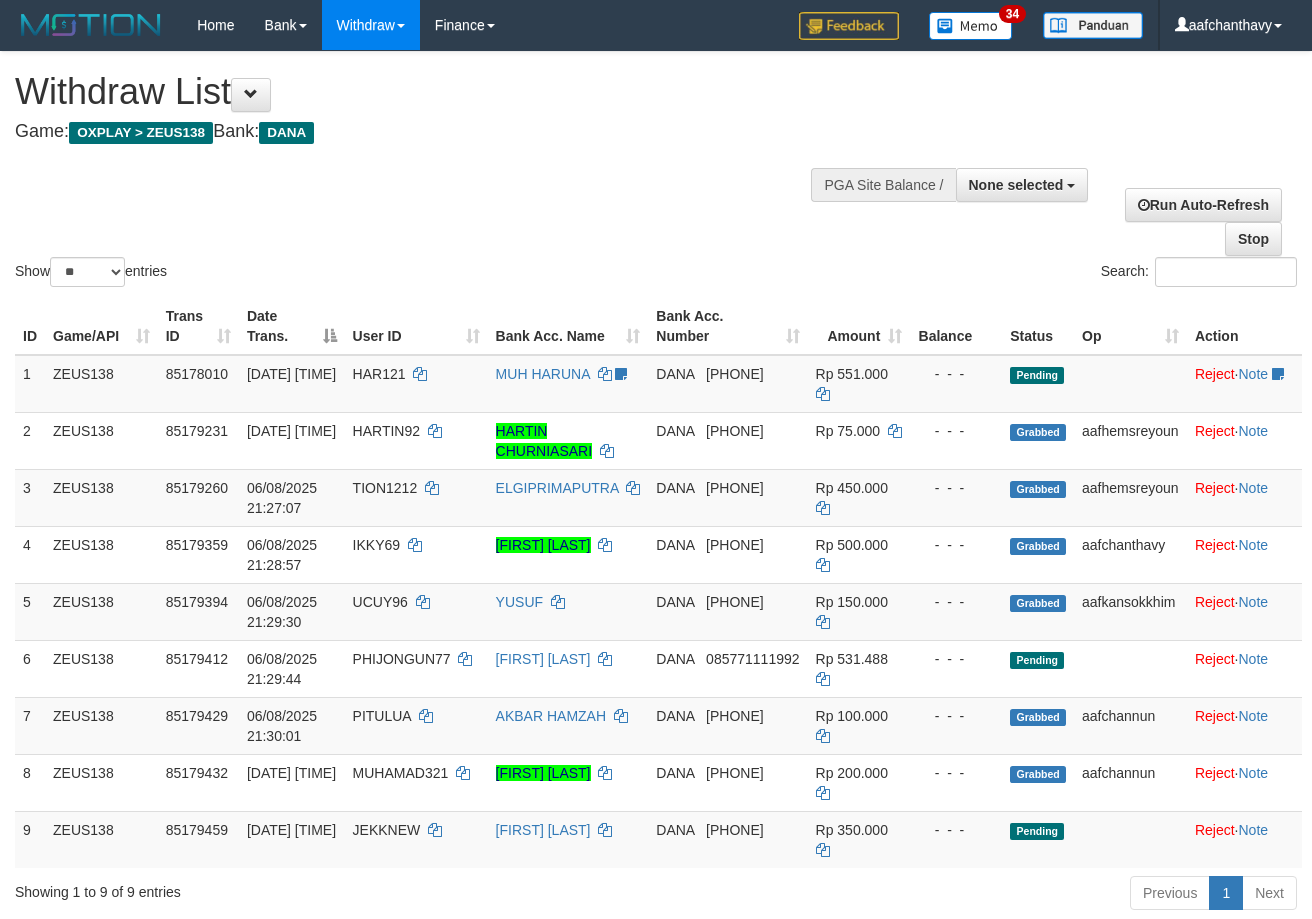 select 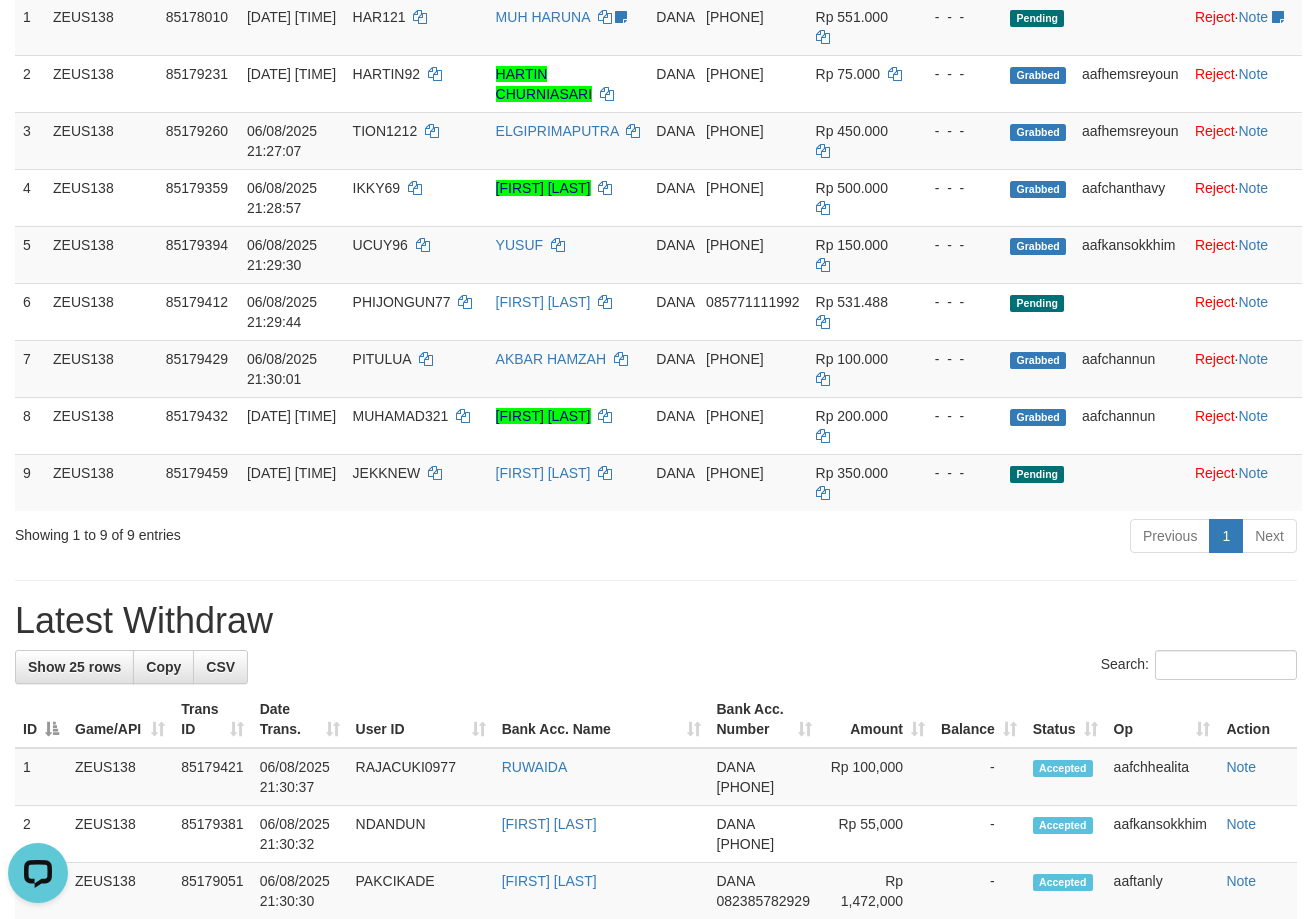 scroll, scrollTop: 0, scrollLeft: 0, axis: both 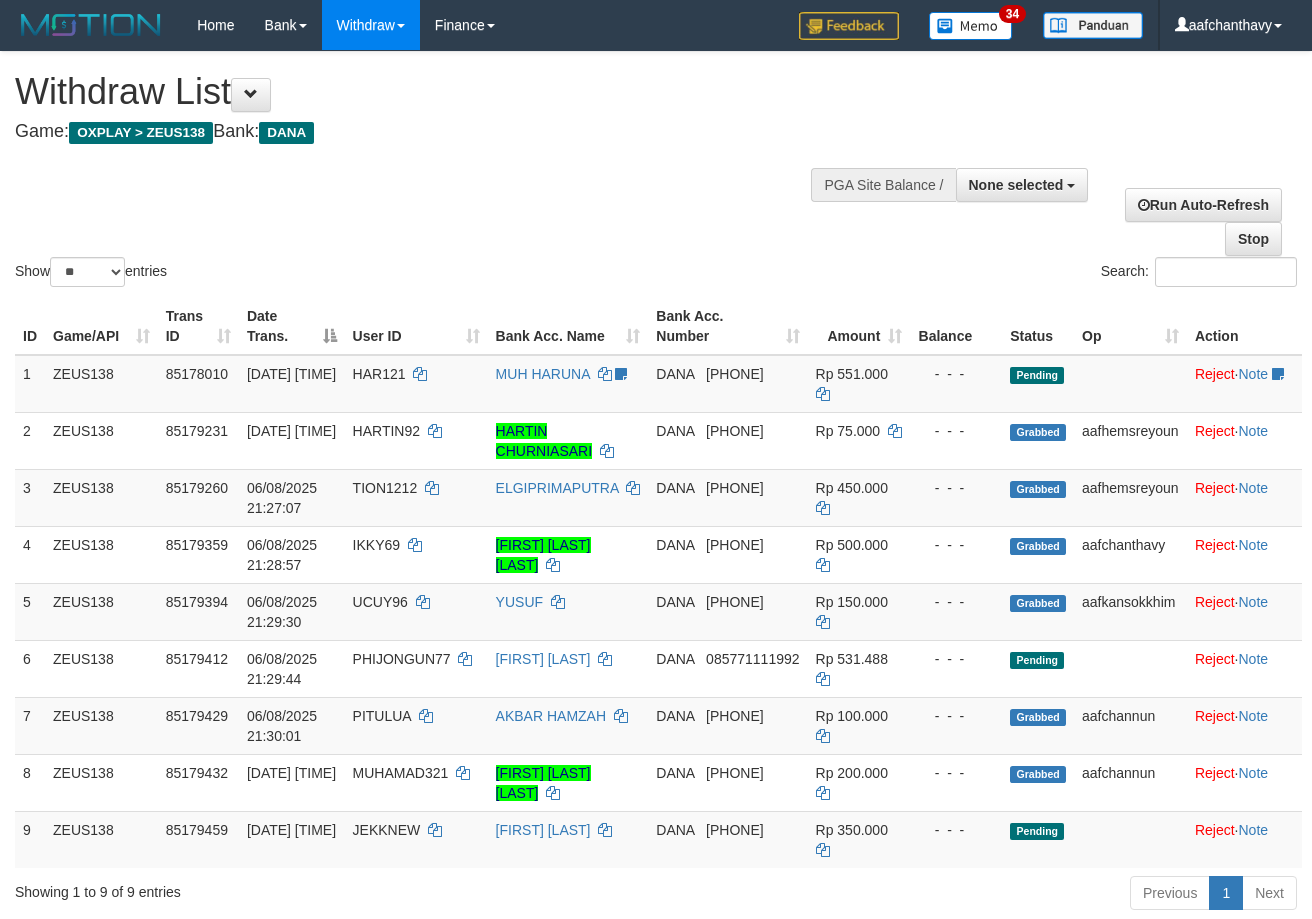 select 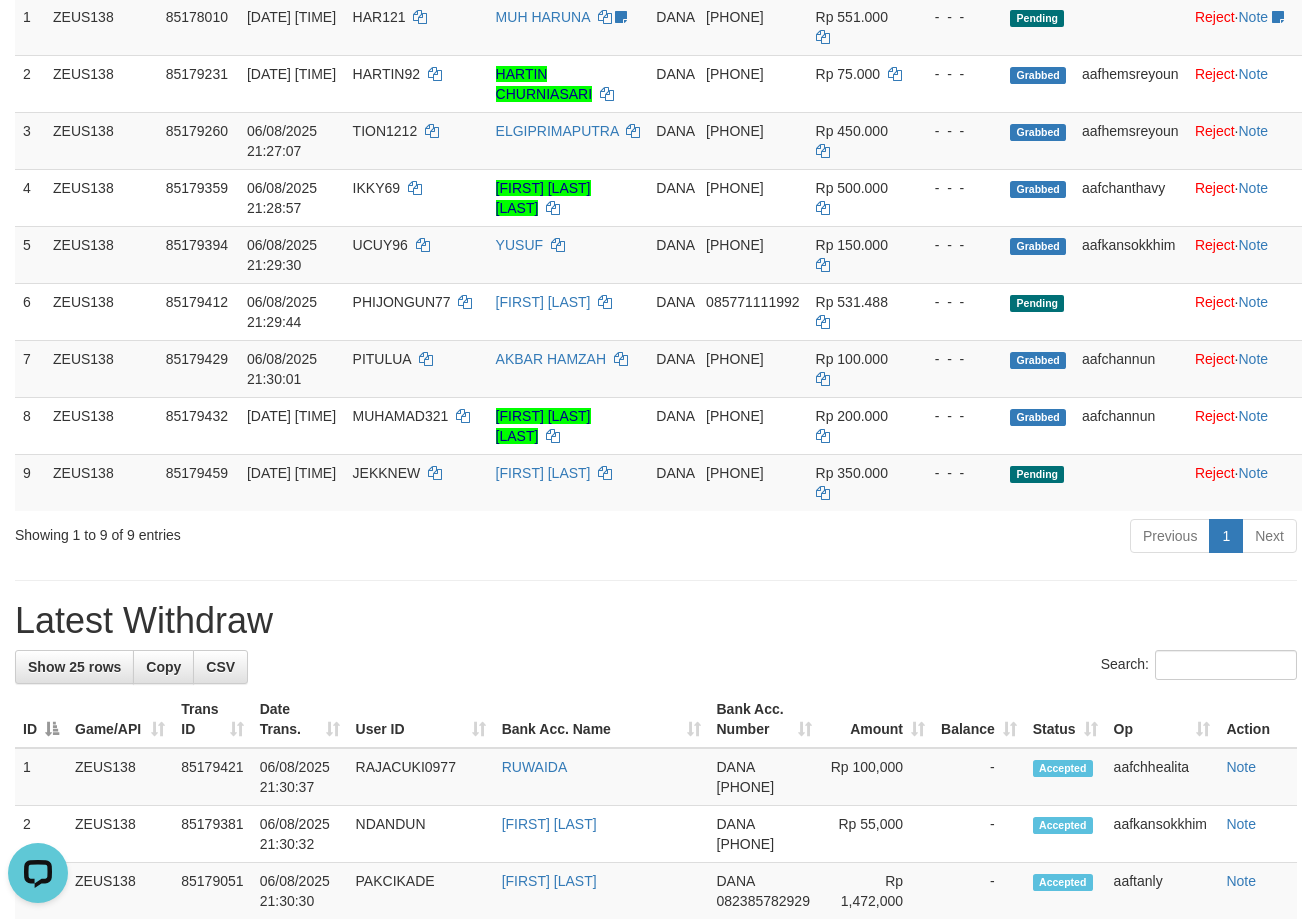 scroll, scrollTop: 0, scrollLeft: 0, axis: both 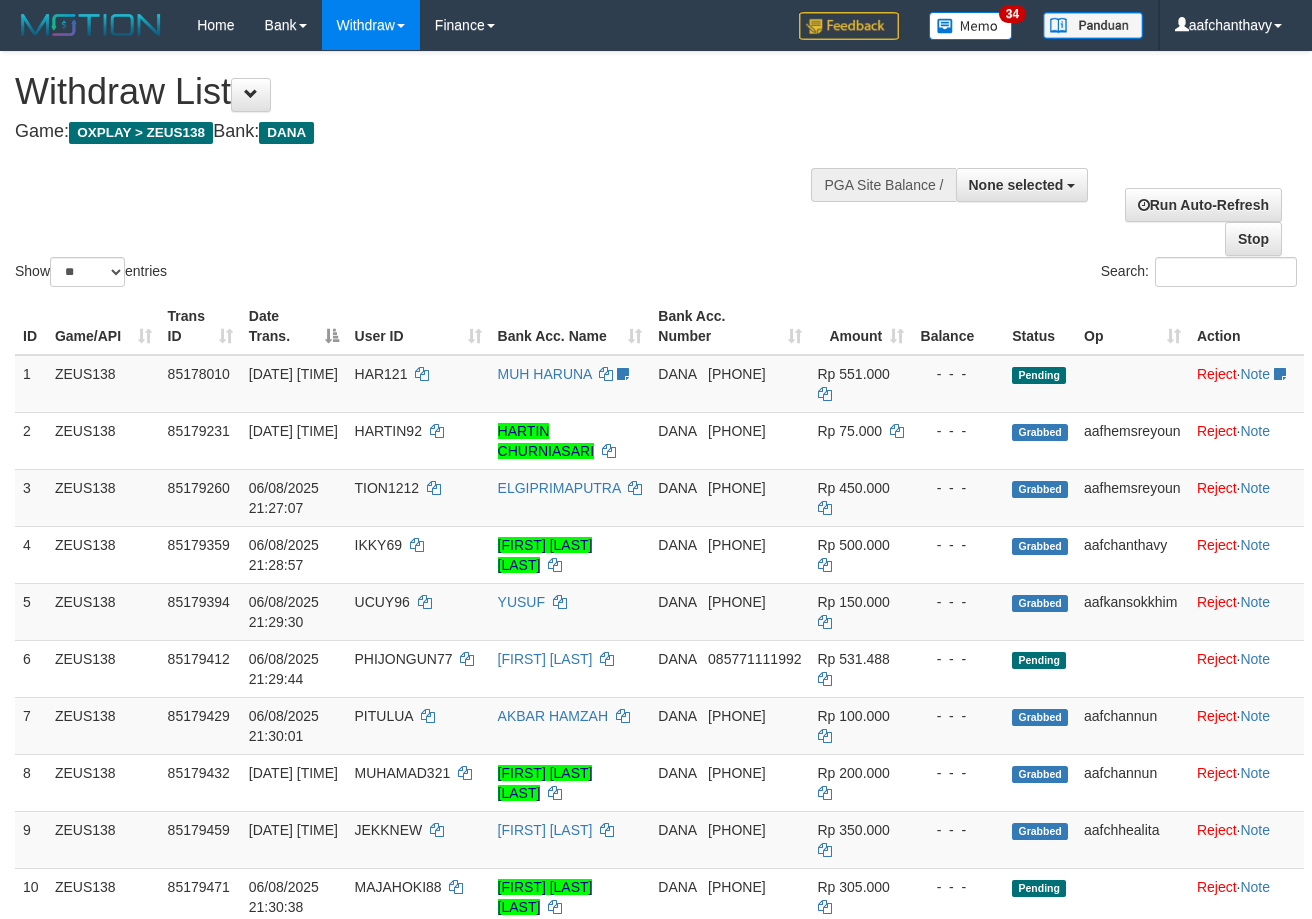 select 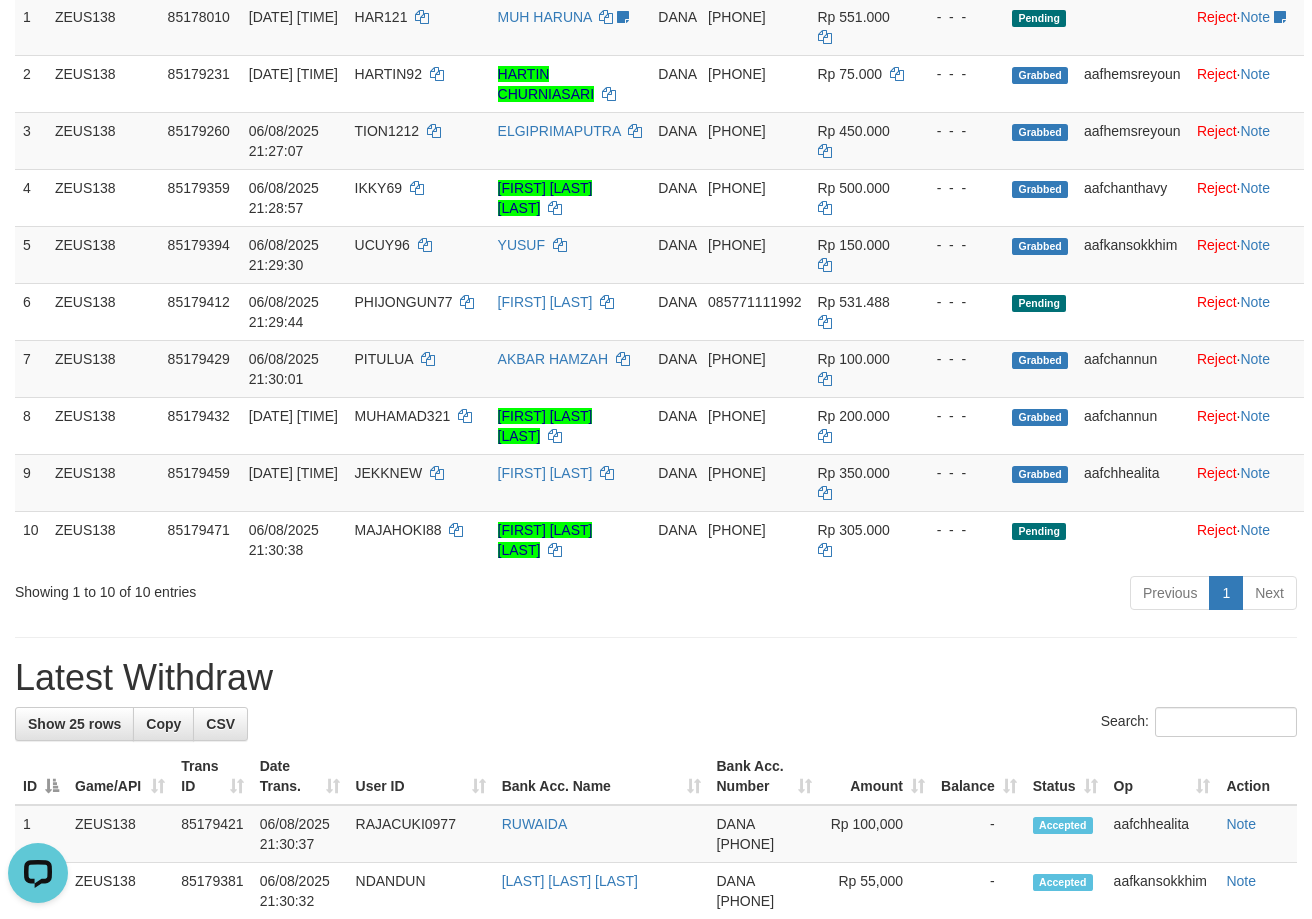 scroll, scrollTop: 0, scrollLeft: 0, axis: both 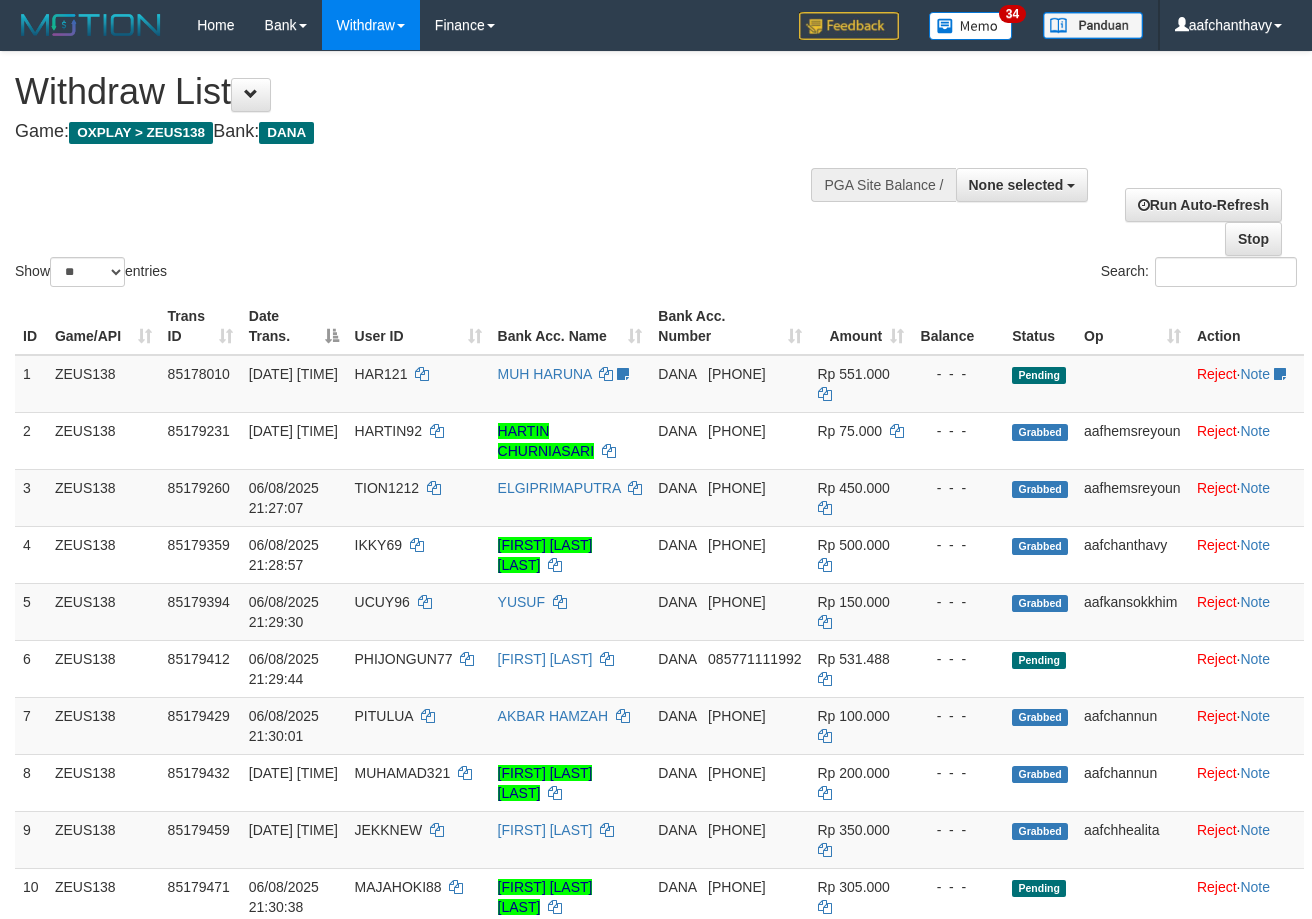 select 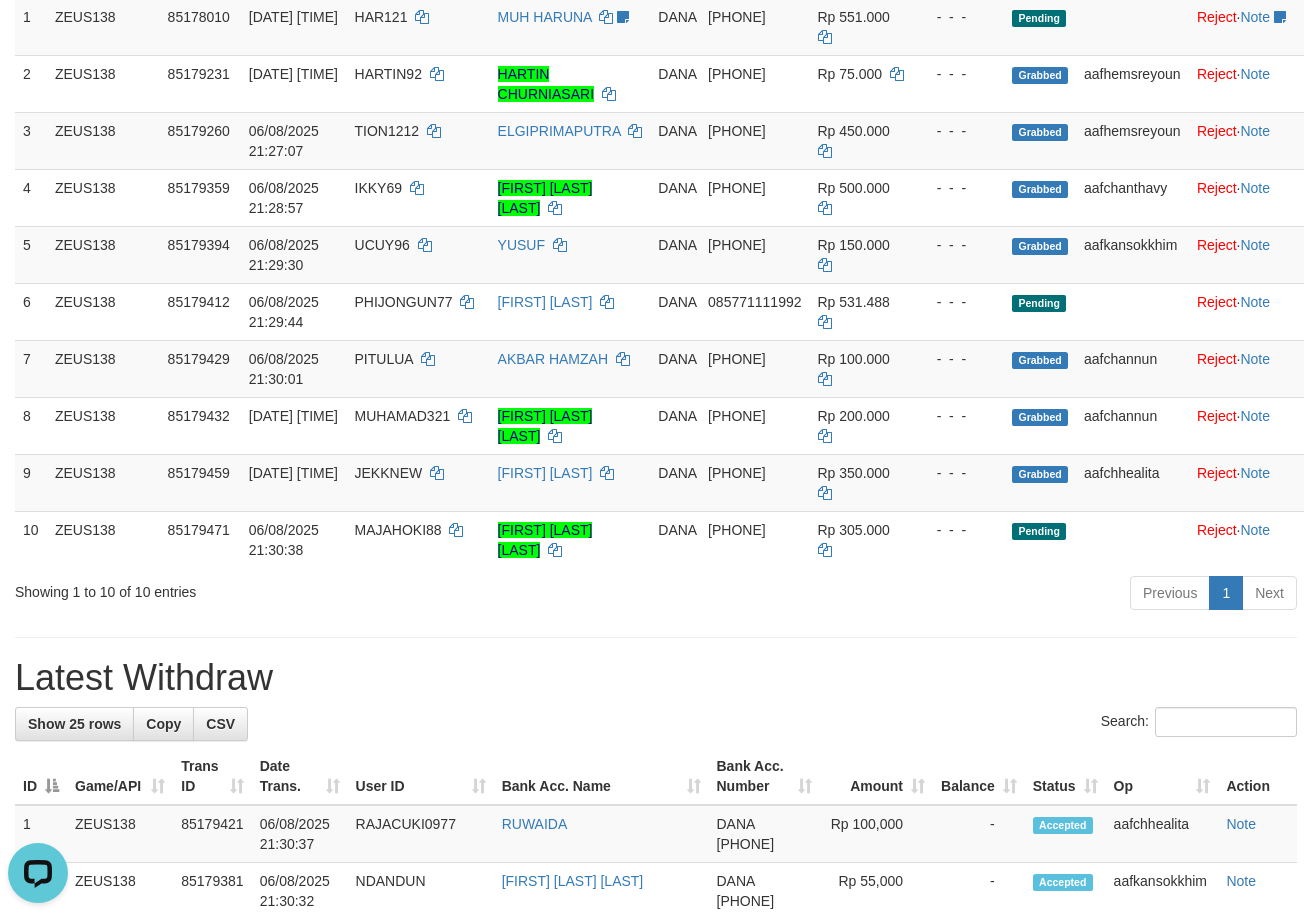 scroll, scrollTop: 0, scrollLeft: 0, axis: both 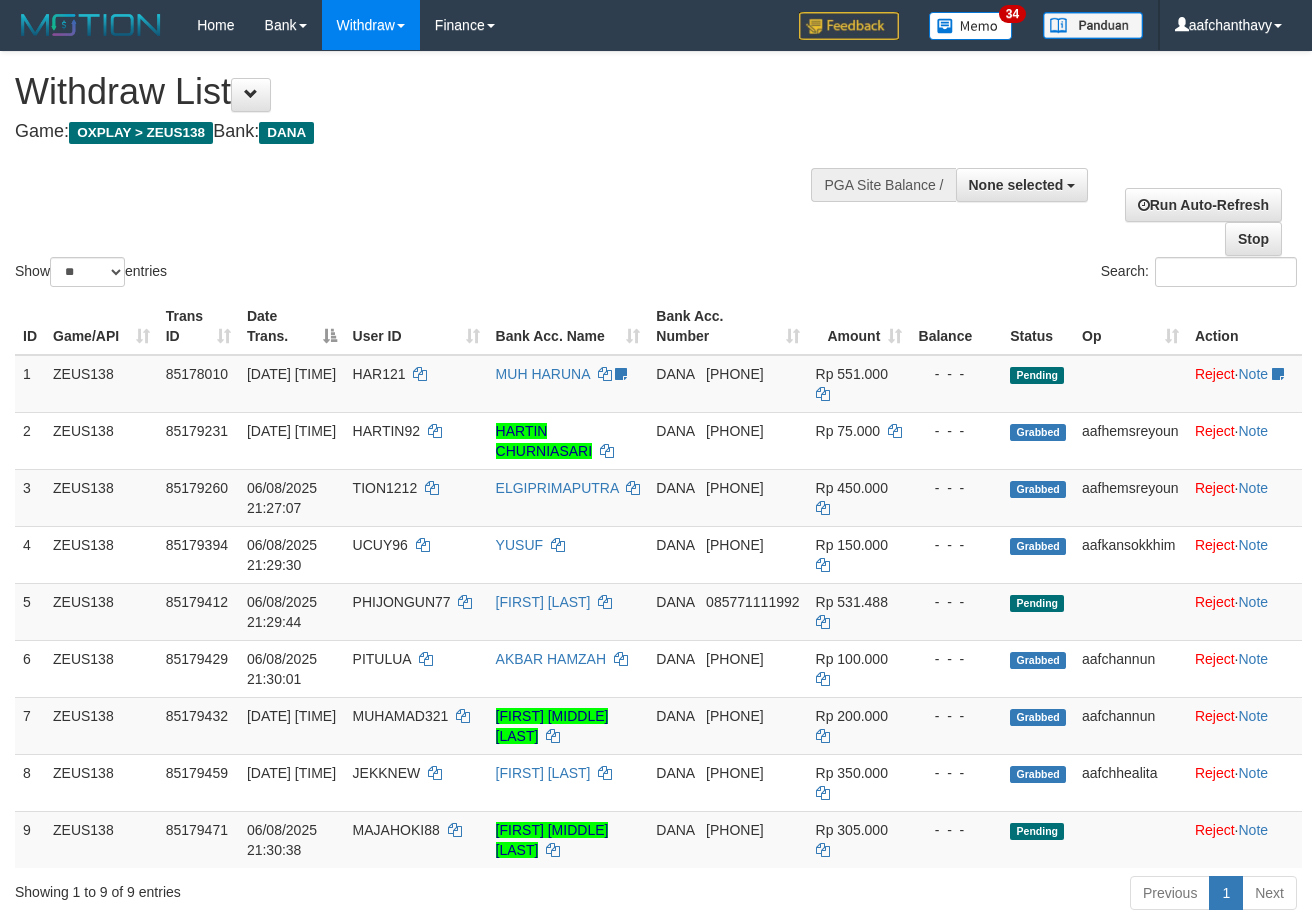 select 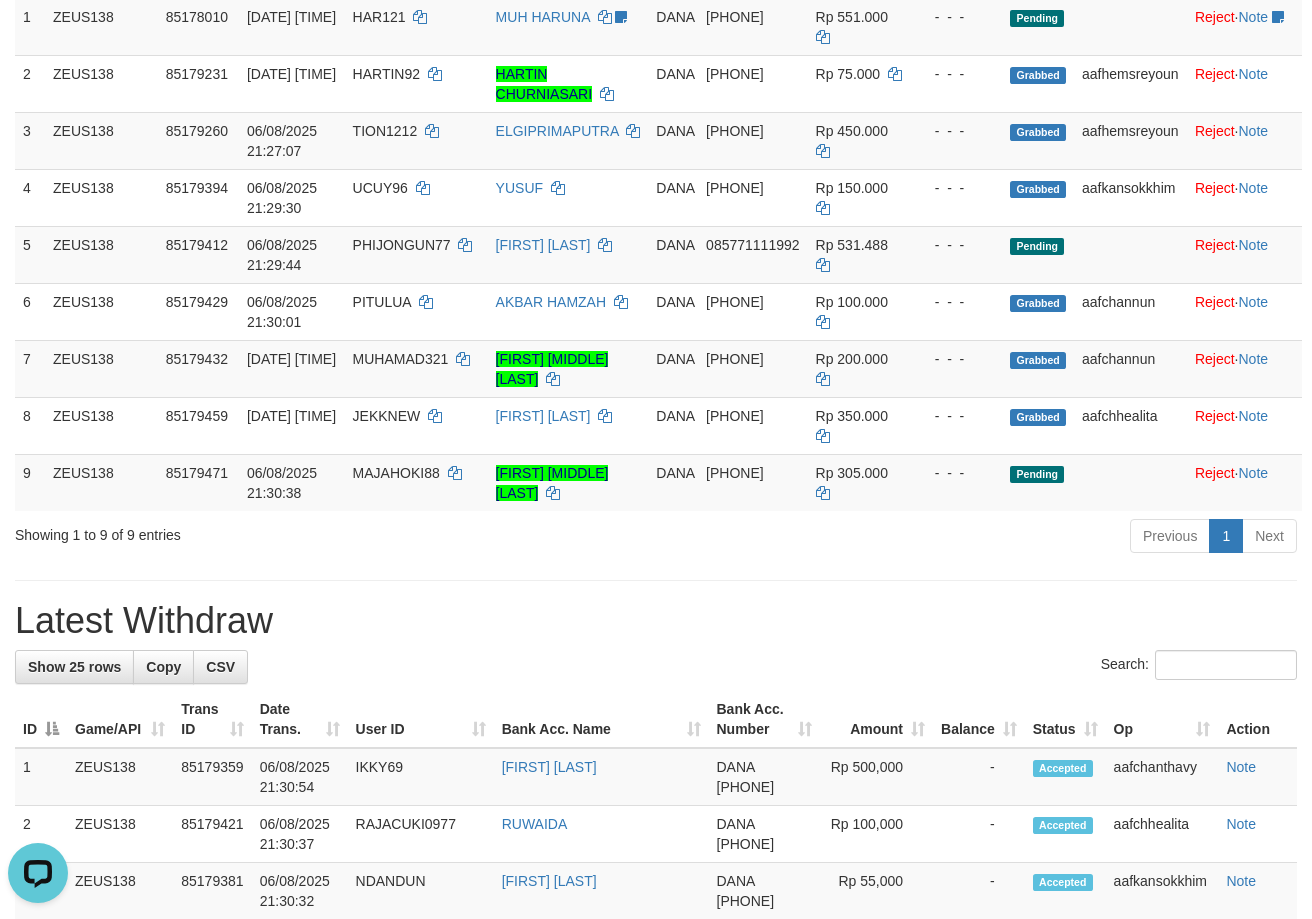 scroll, scrollTop: 0, scrollLeft: 0, axis: both 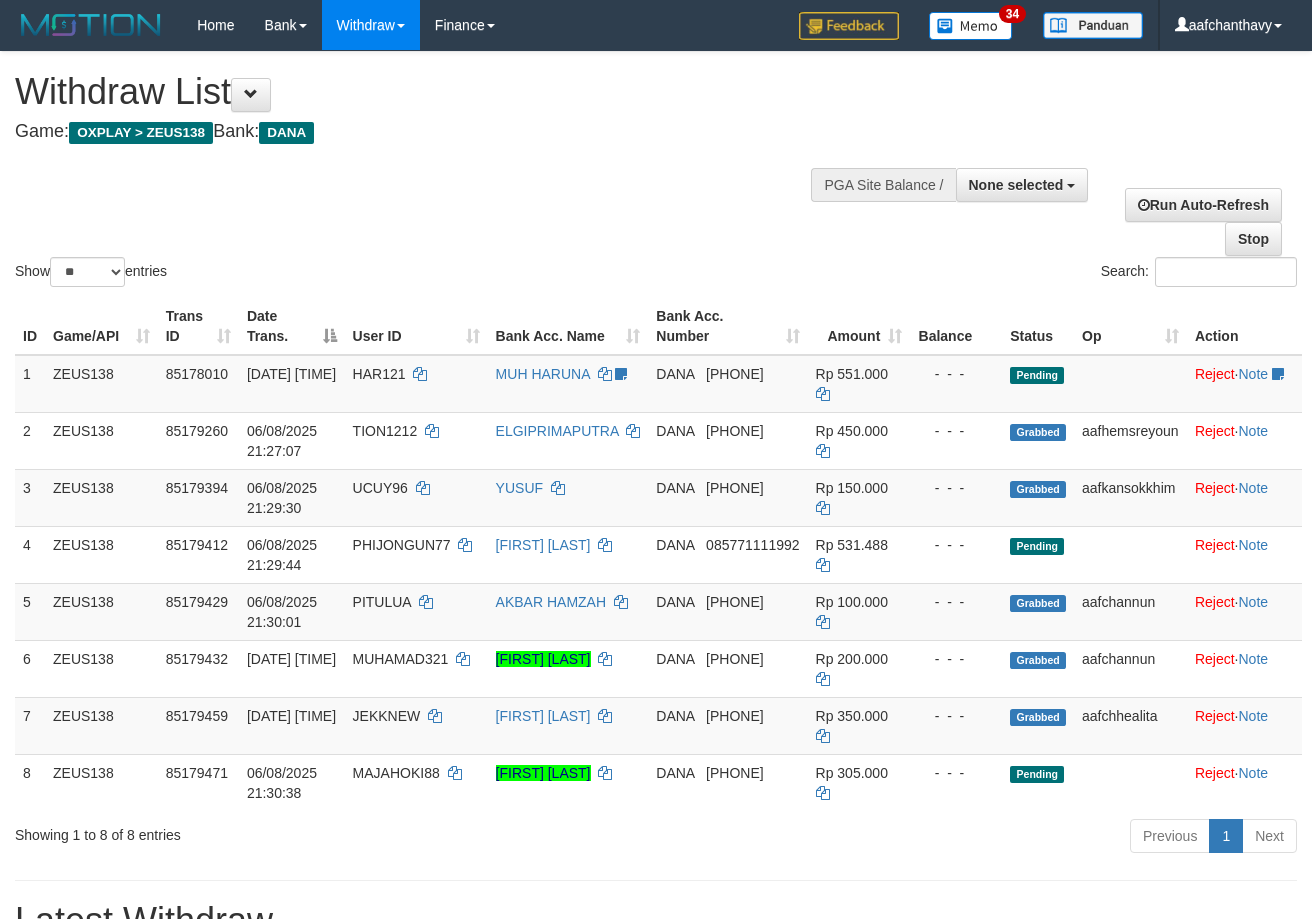 select 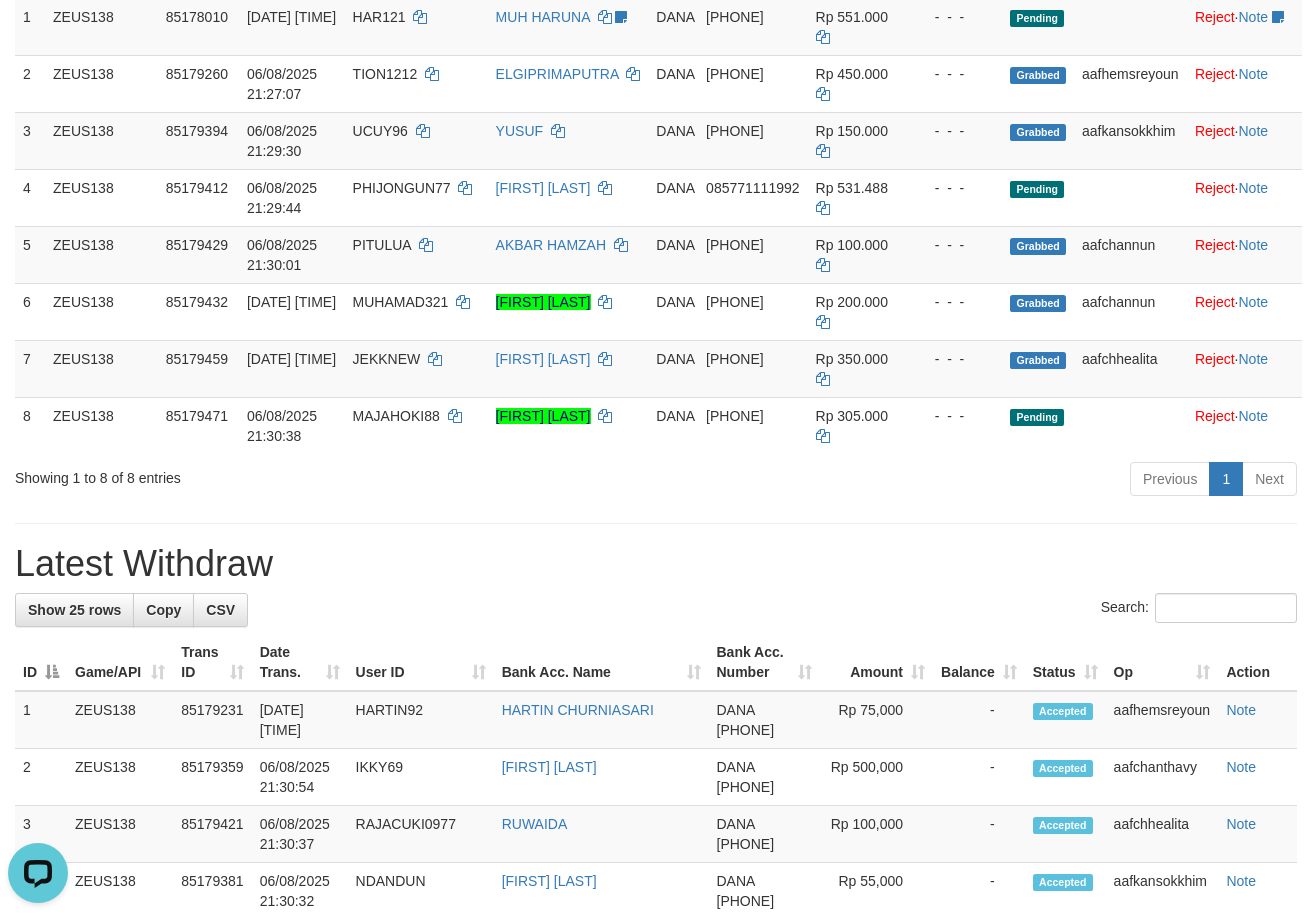 scroll, scrollTop: 0, scrollLeft: 0, axis: both 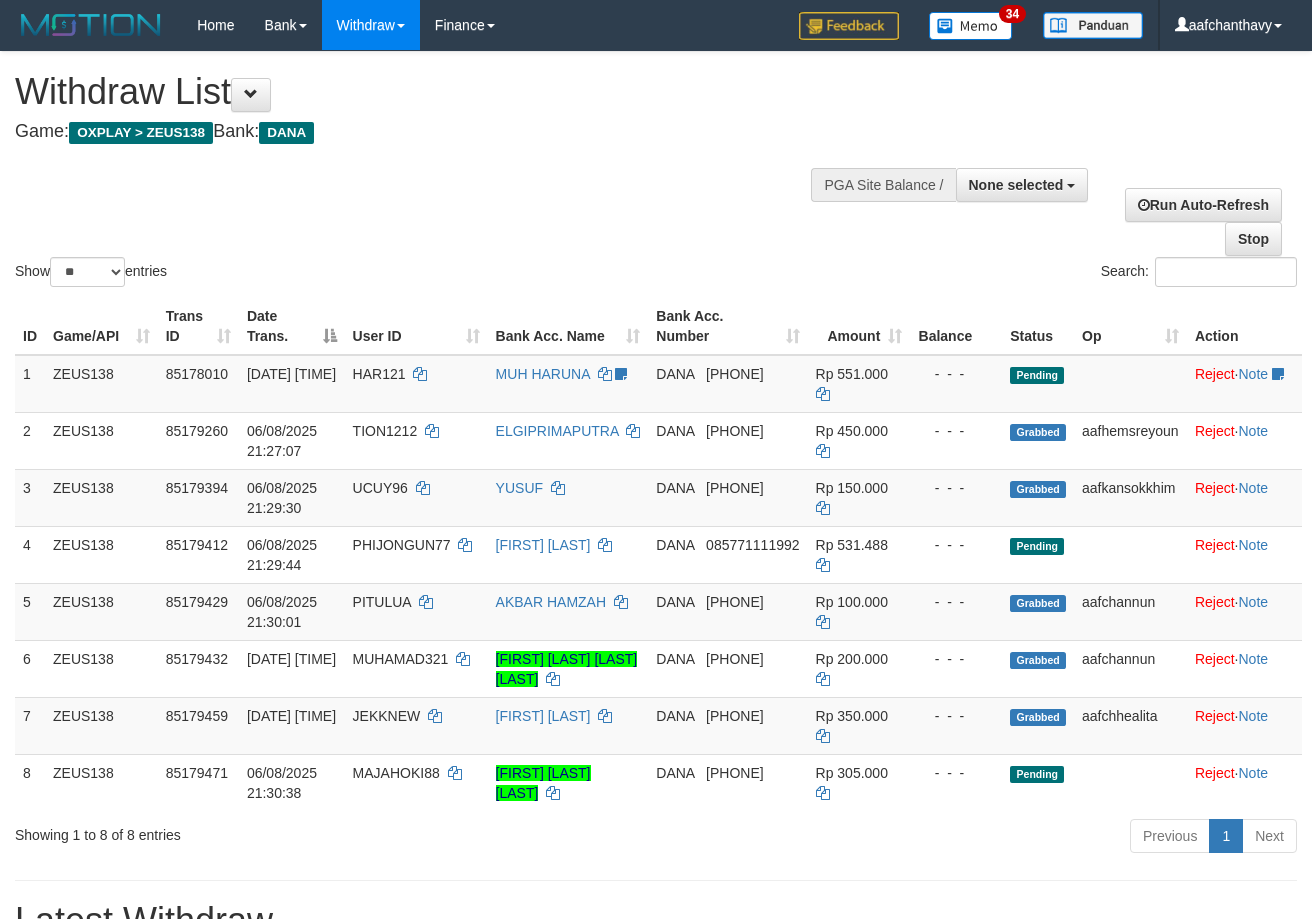select 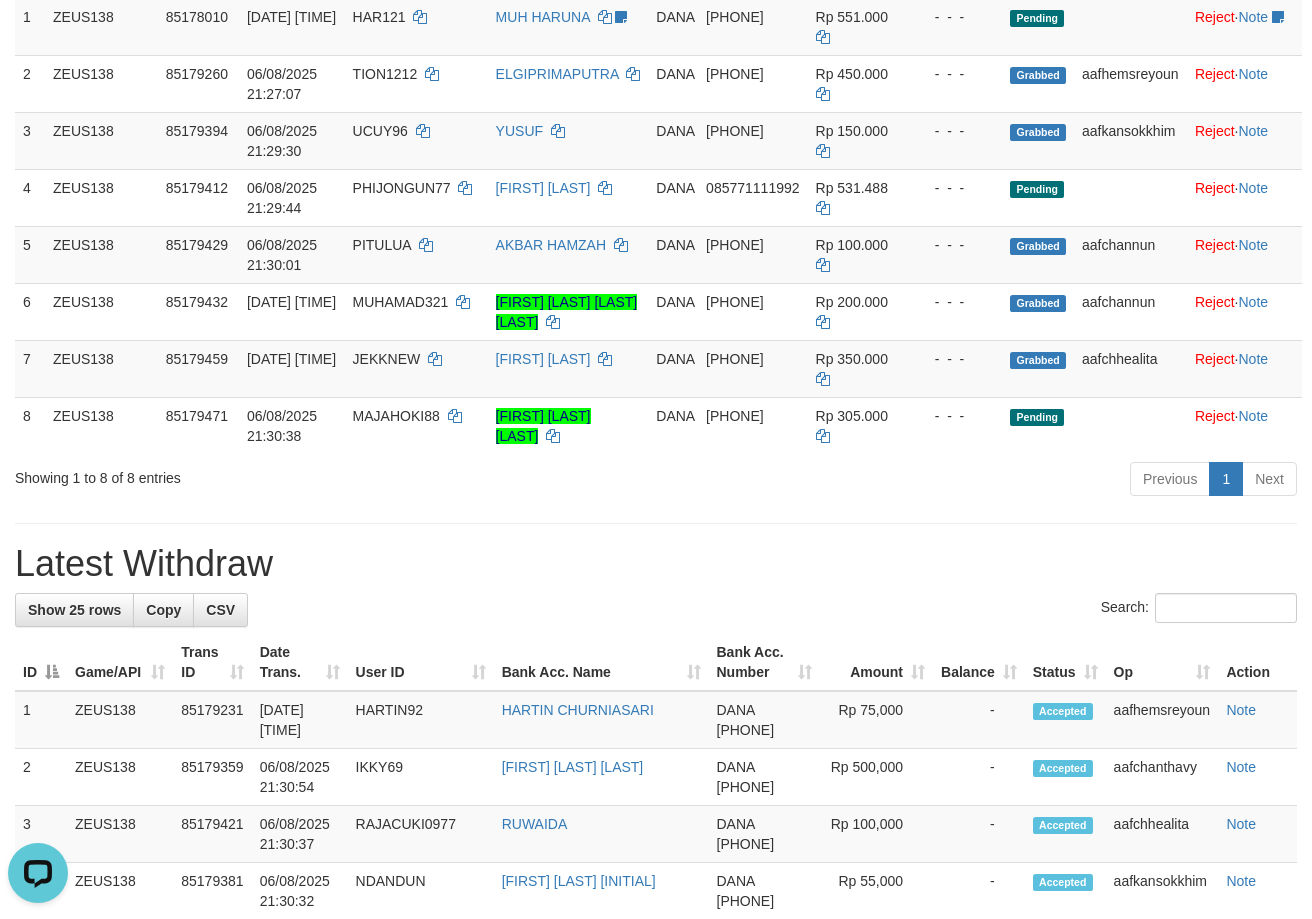 scroll, scrollTop: 0, scrollLeft: 0, axis: both 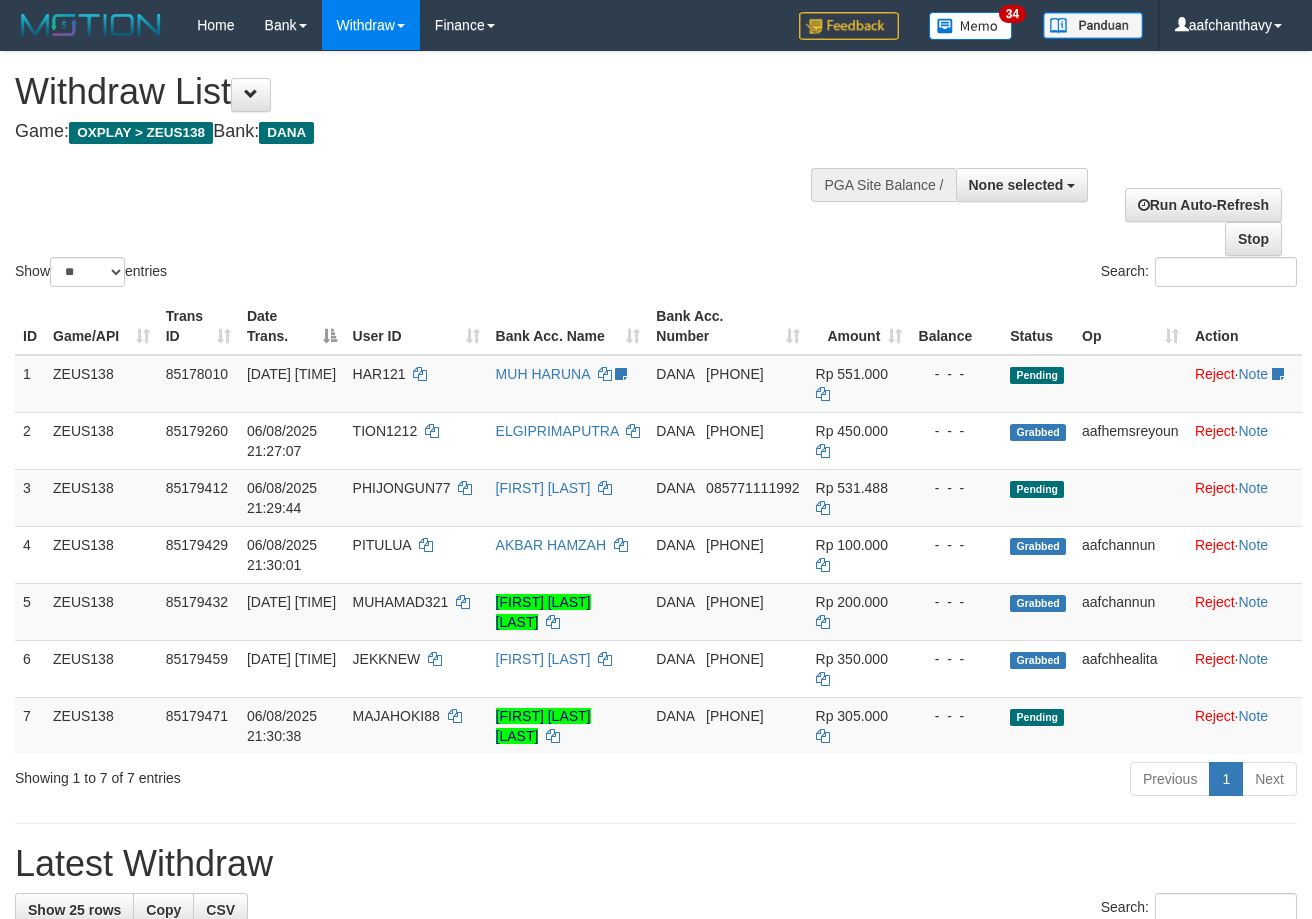 select 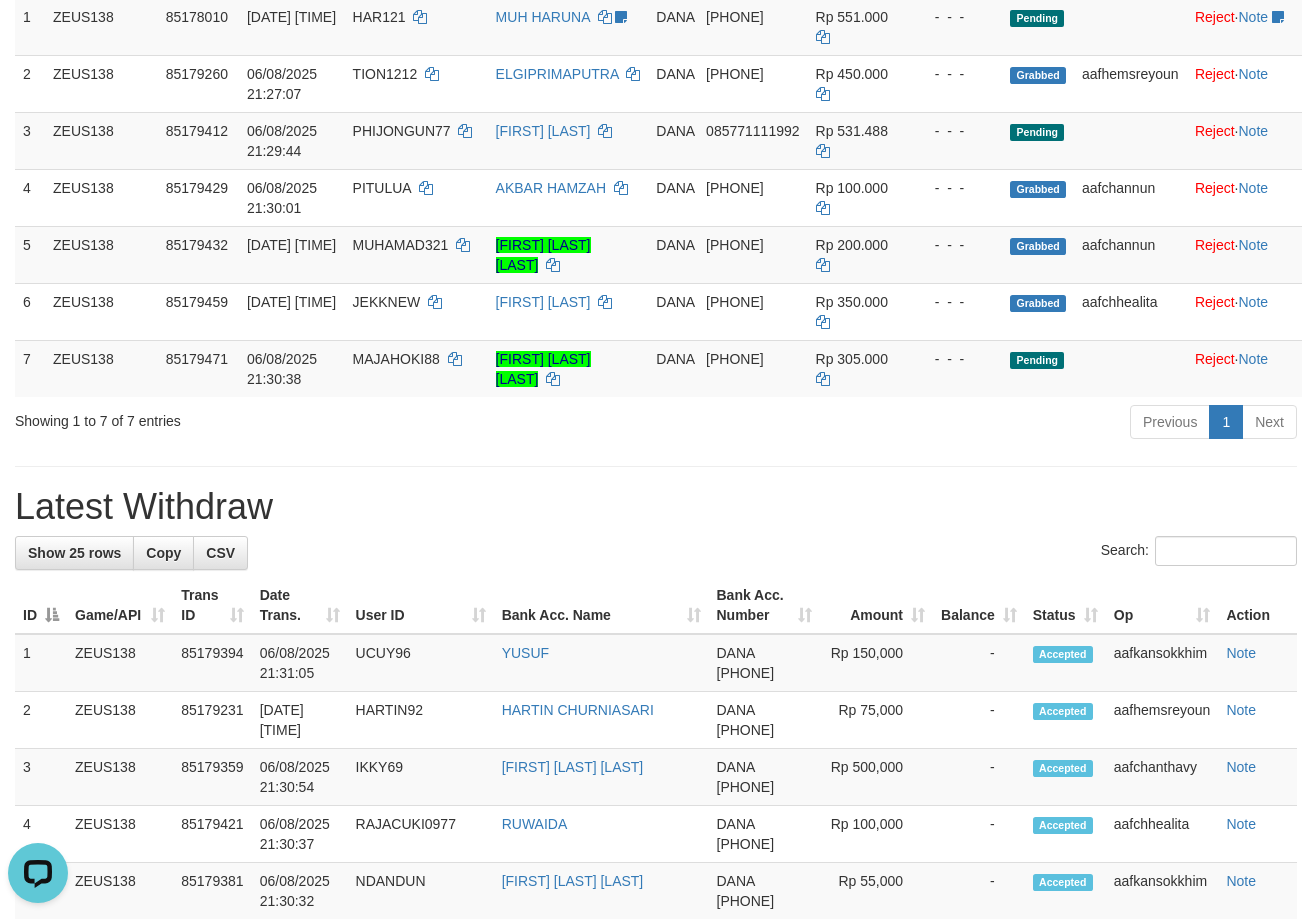 scroll, scrollTop: 0, scrollLeft: 0, axis: both 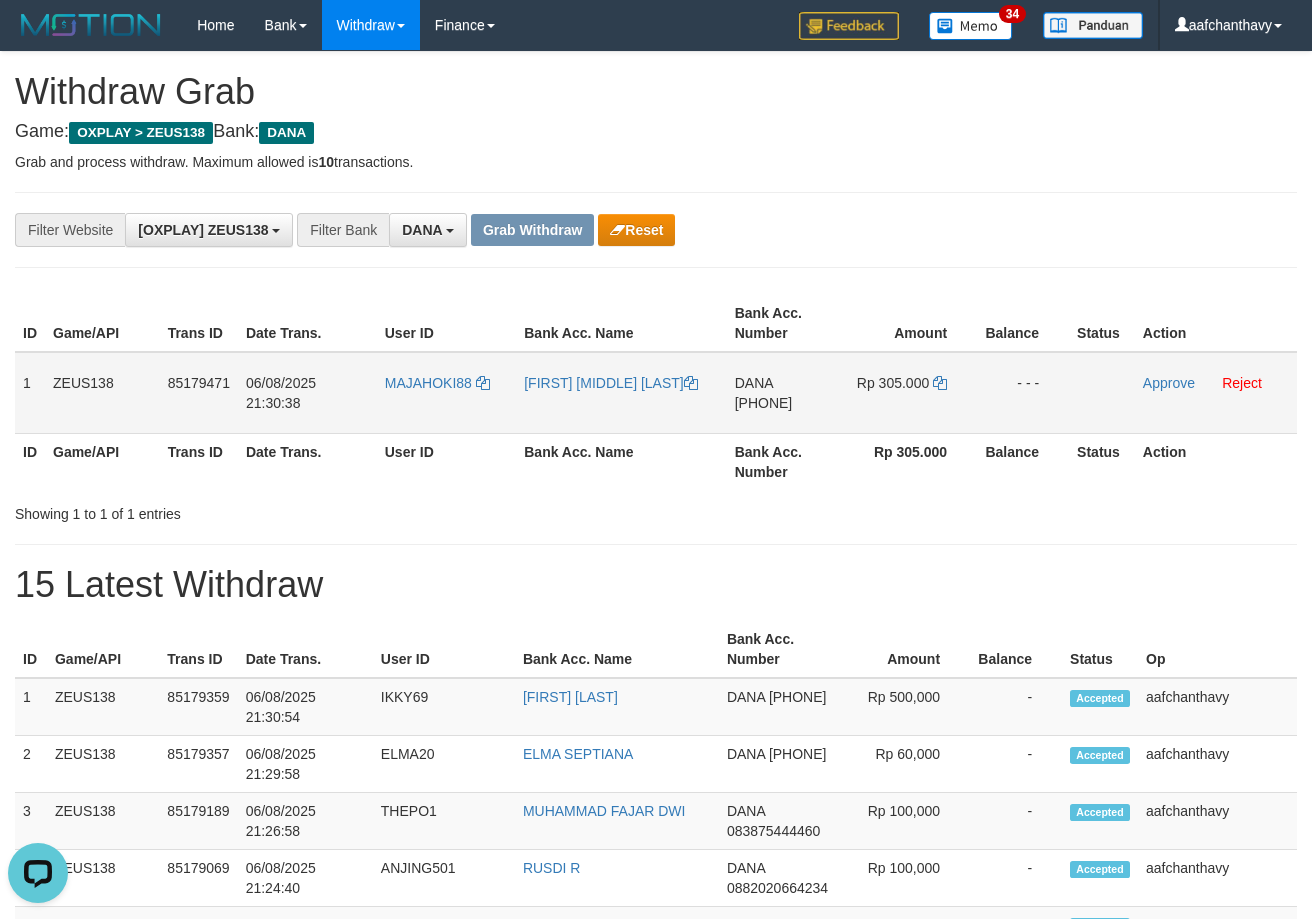 click on "MAJAHOKI88" at bounding box center (446, 393) 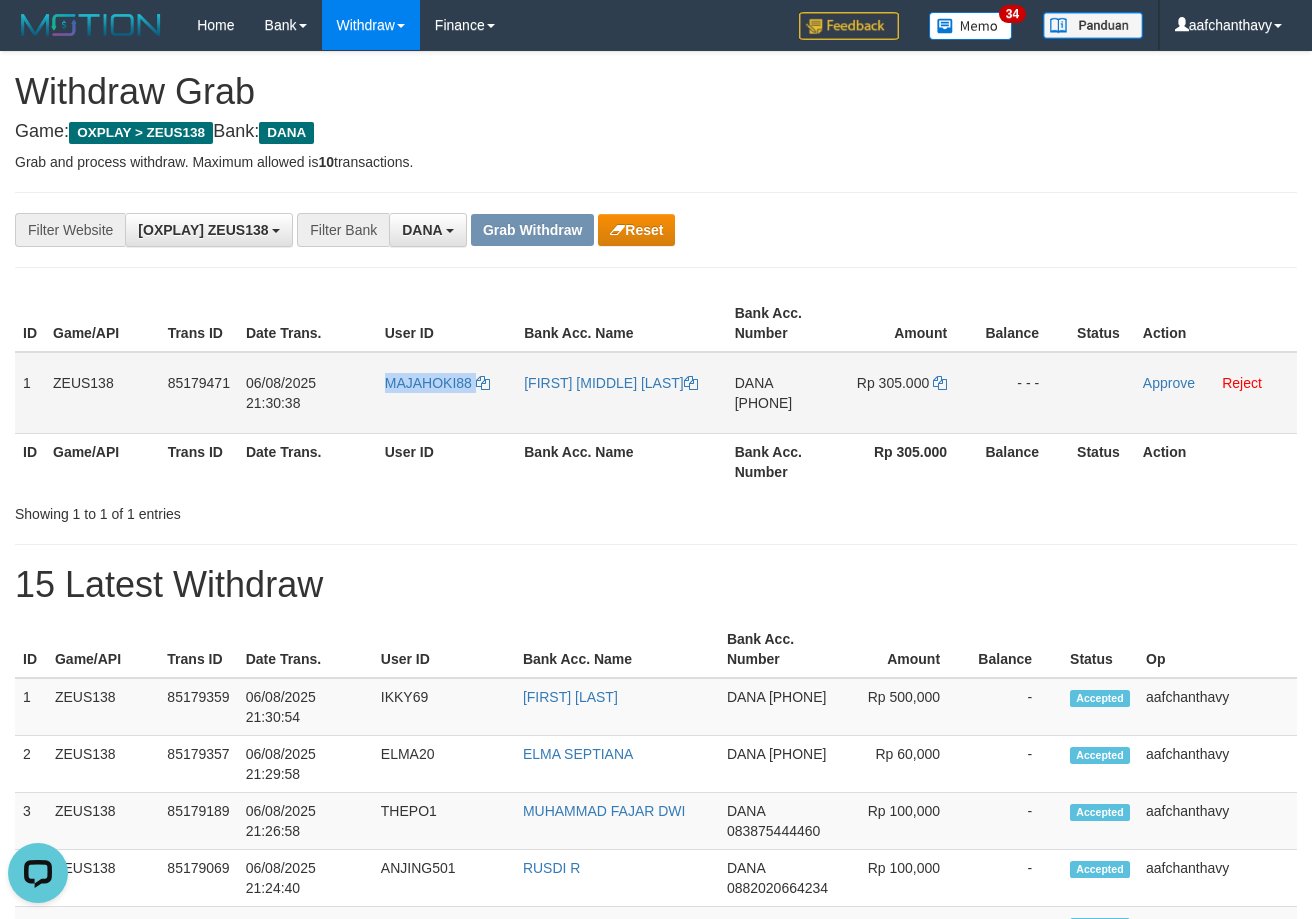 click on "MAJAHOKI88" at bounding box center [446, 393] 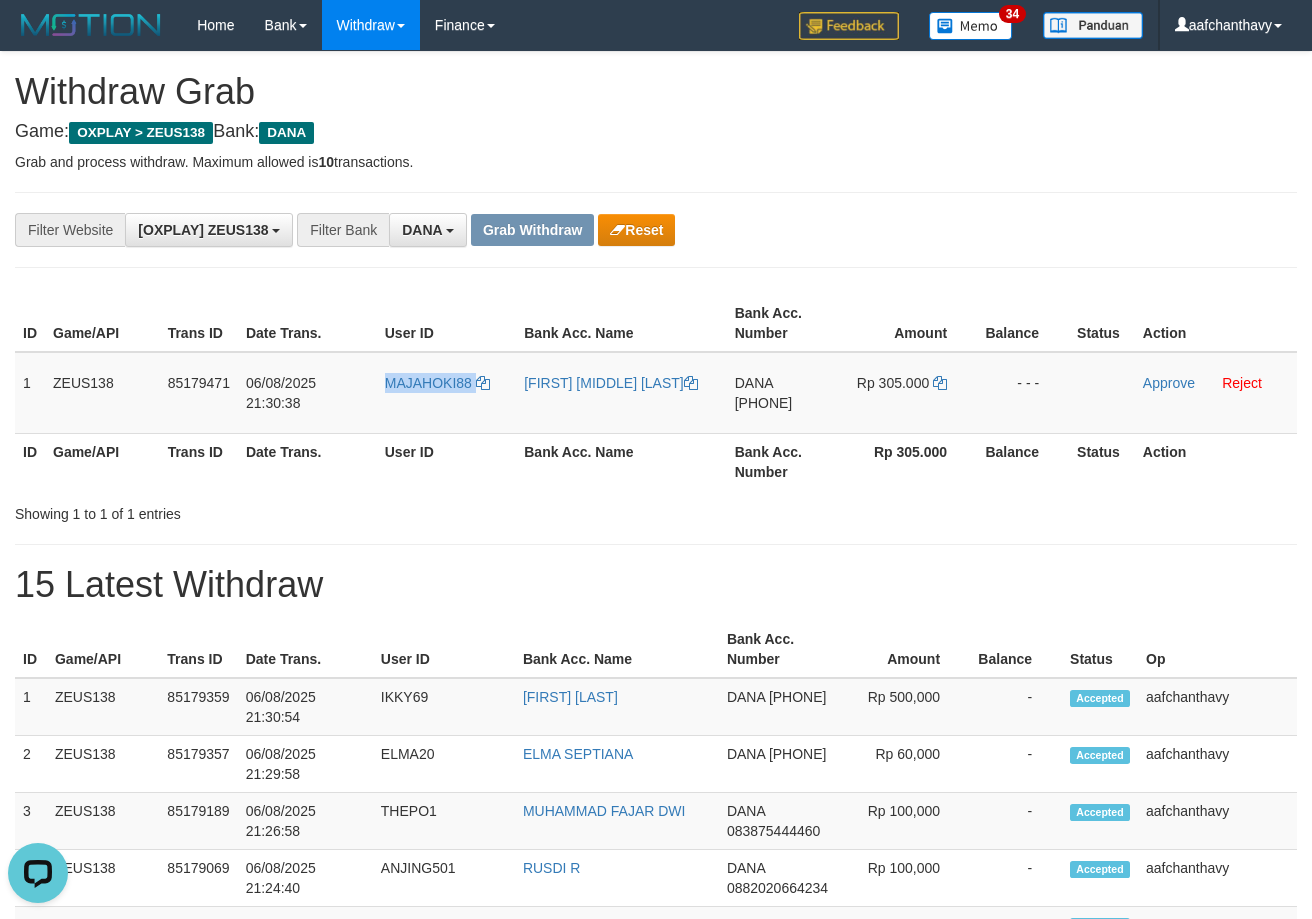 copy on "MAJAHOKI88" 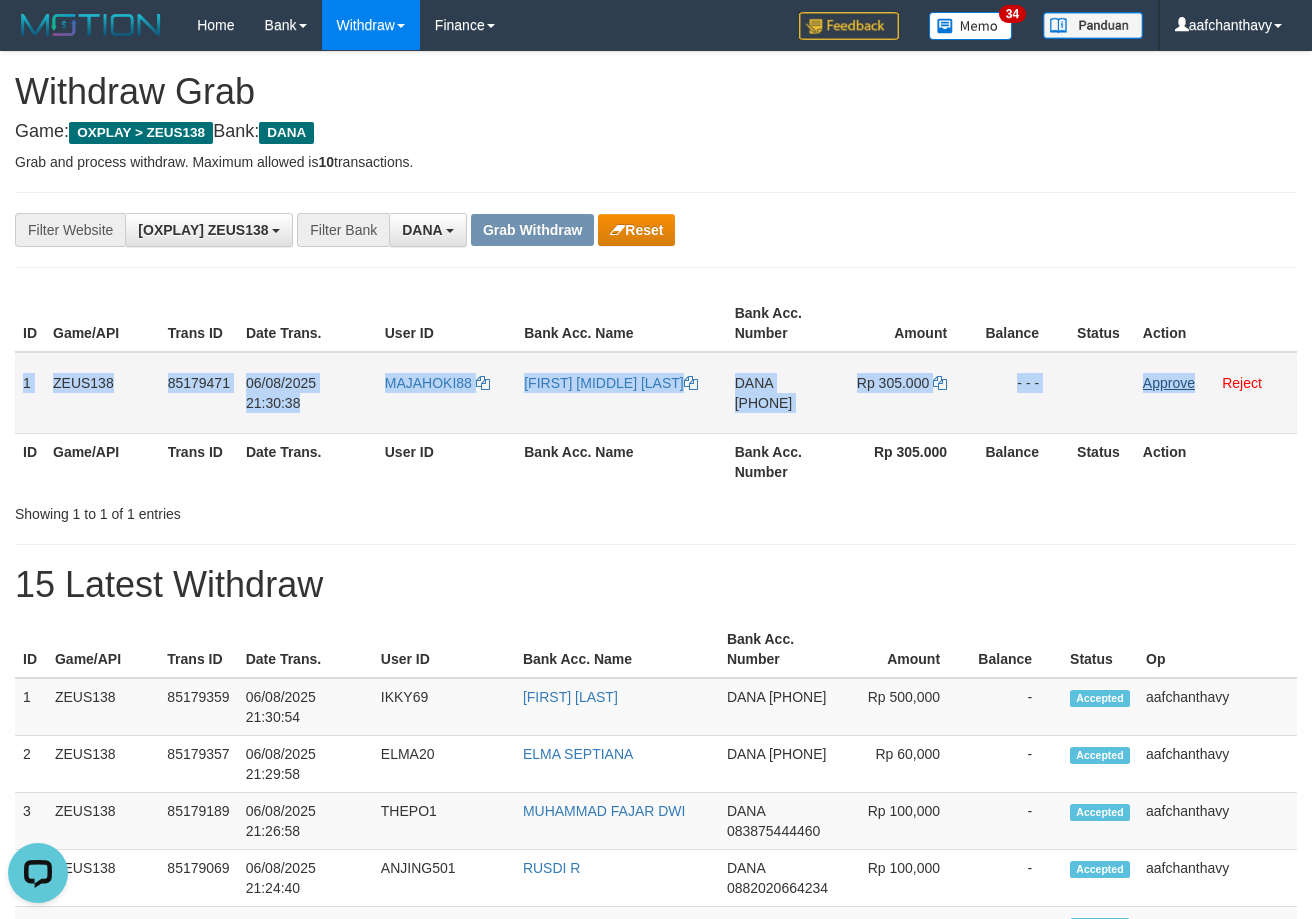 drag, startPoint x: 20, startPoint y: 375, endPoint x: 1194, endPoint y: 382, distance: 1174.0209 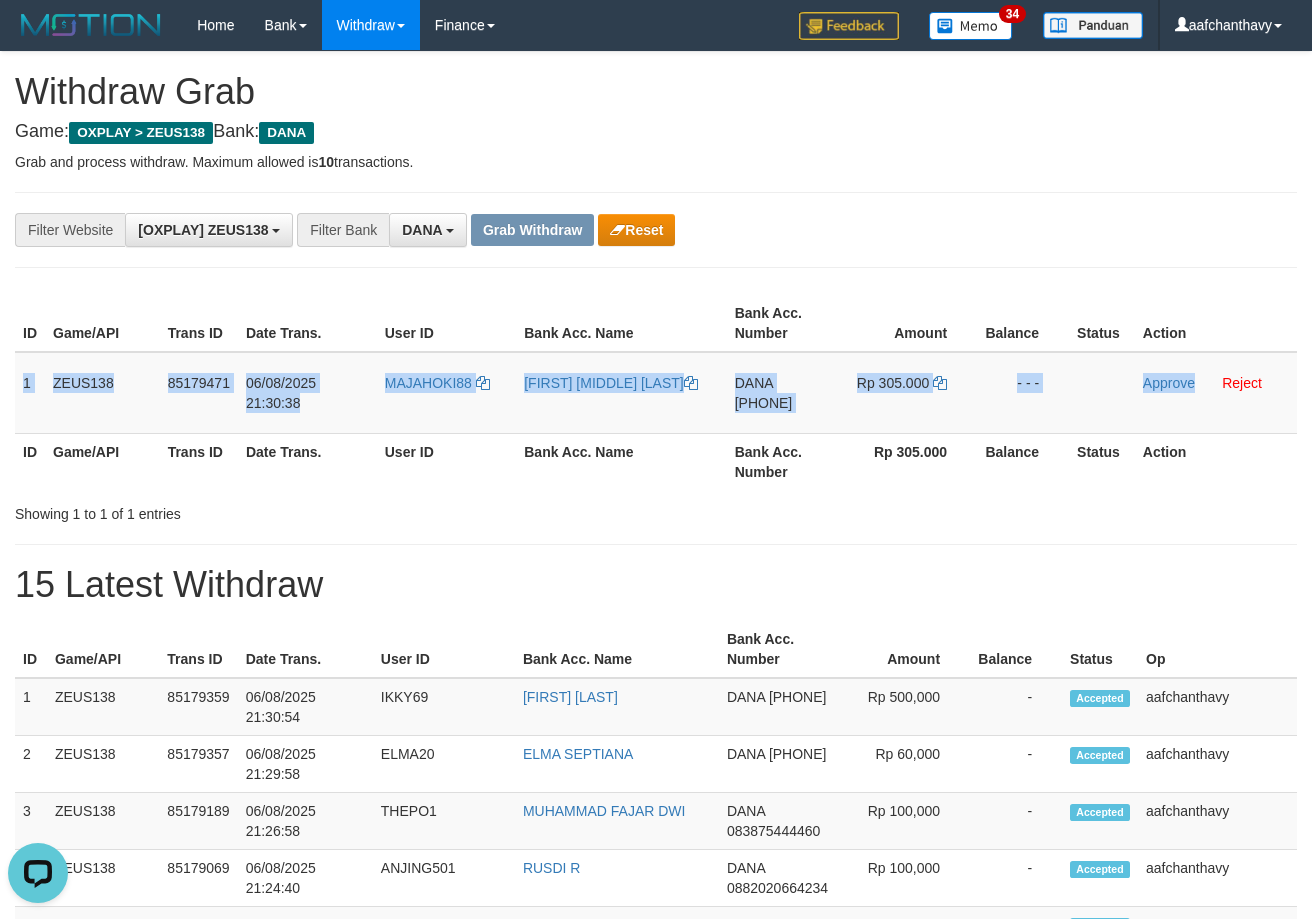 copy on "1
[USERNAME]
[NUMBER]
[DATE] [TIME]
[USERNAME]
[FIRST] [MIDDLE] [LAST]
[BANK]
[PHONE]
Rp [PRICE]
- - -
Approve" 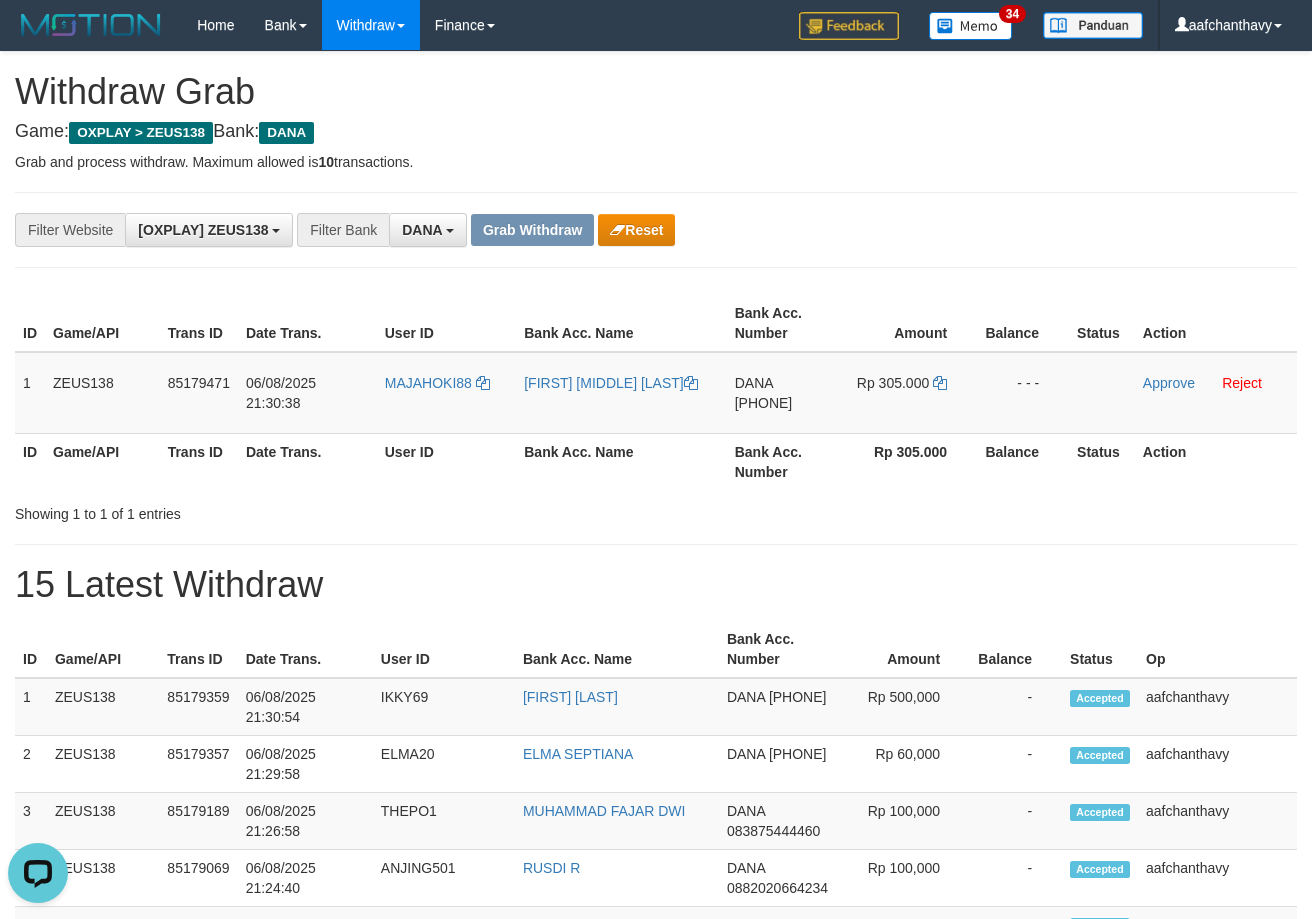 drag, startPoint x: 974, startPoint y: 184, endPoint x: 1043, endPoint y: 166, distance: 71.30919 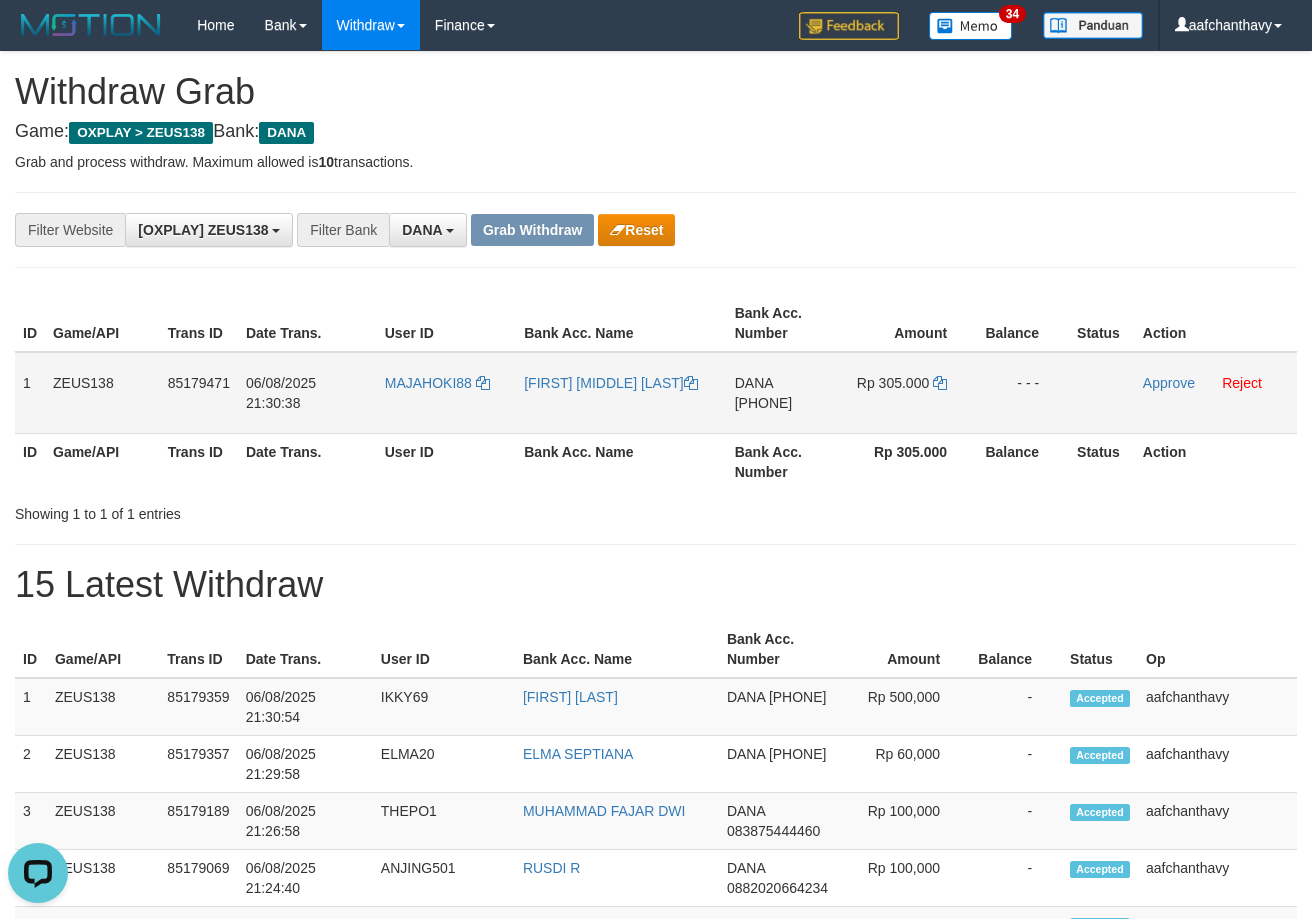 click on "DANA
089512420955" at bounding box center [784, 393] 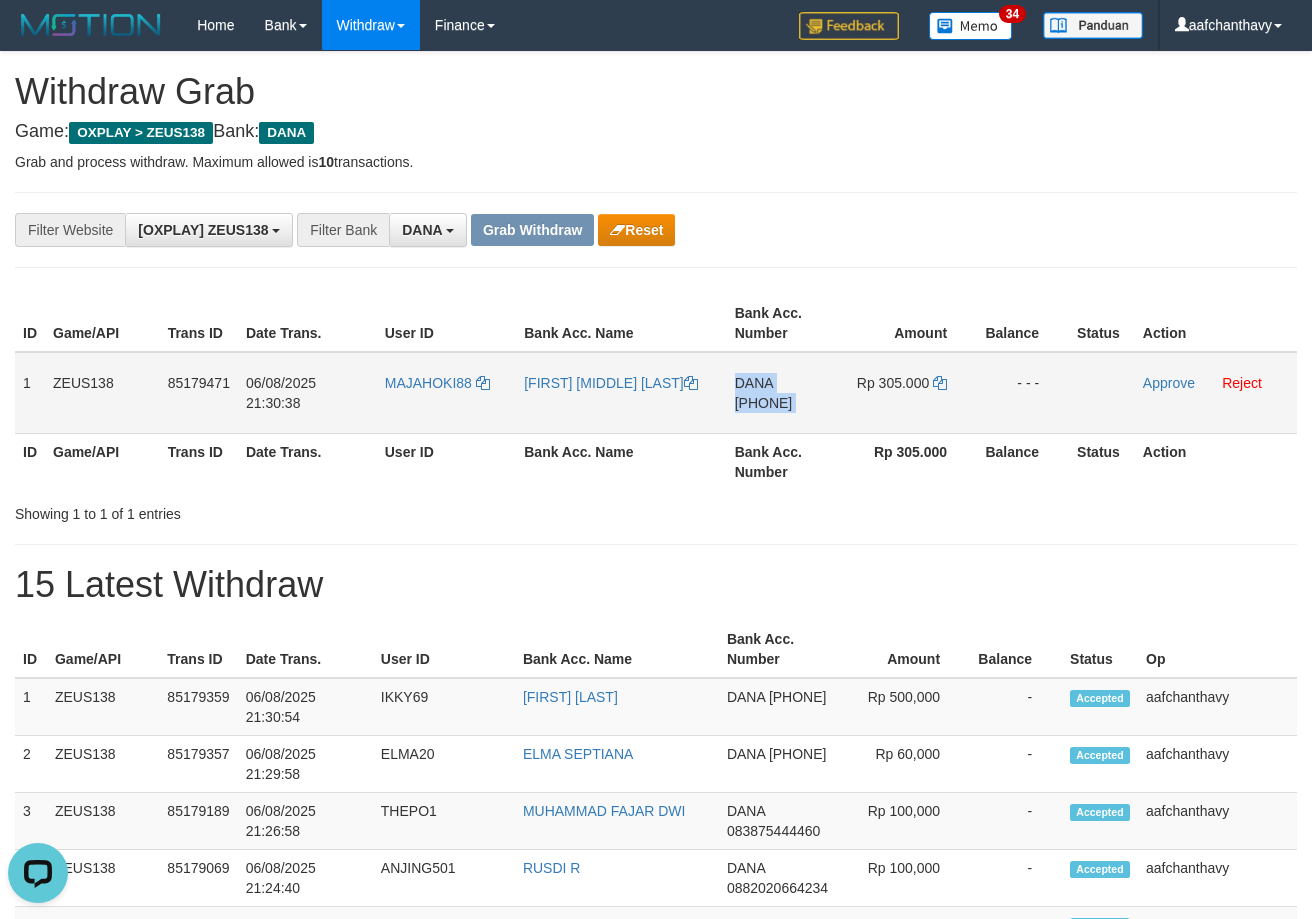 click on "555-555-5555" at bounding box center [764, 403] 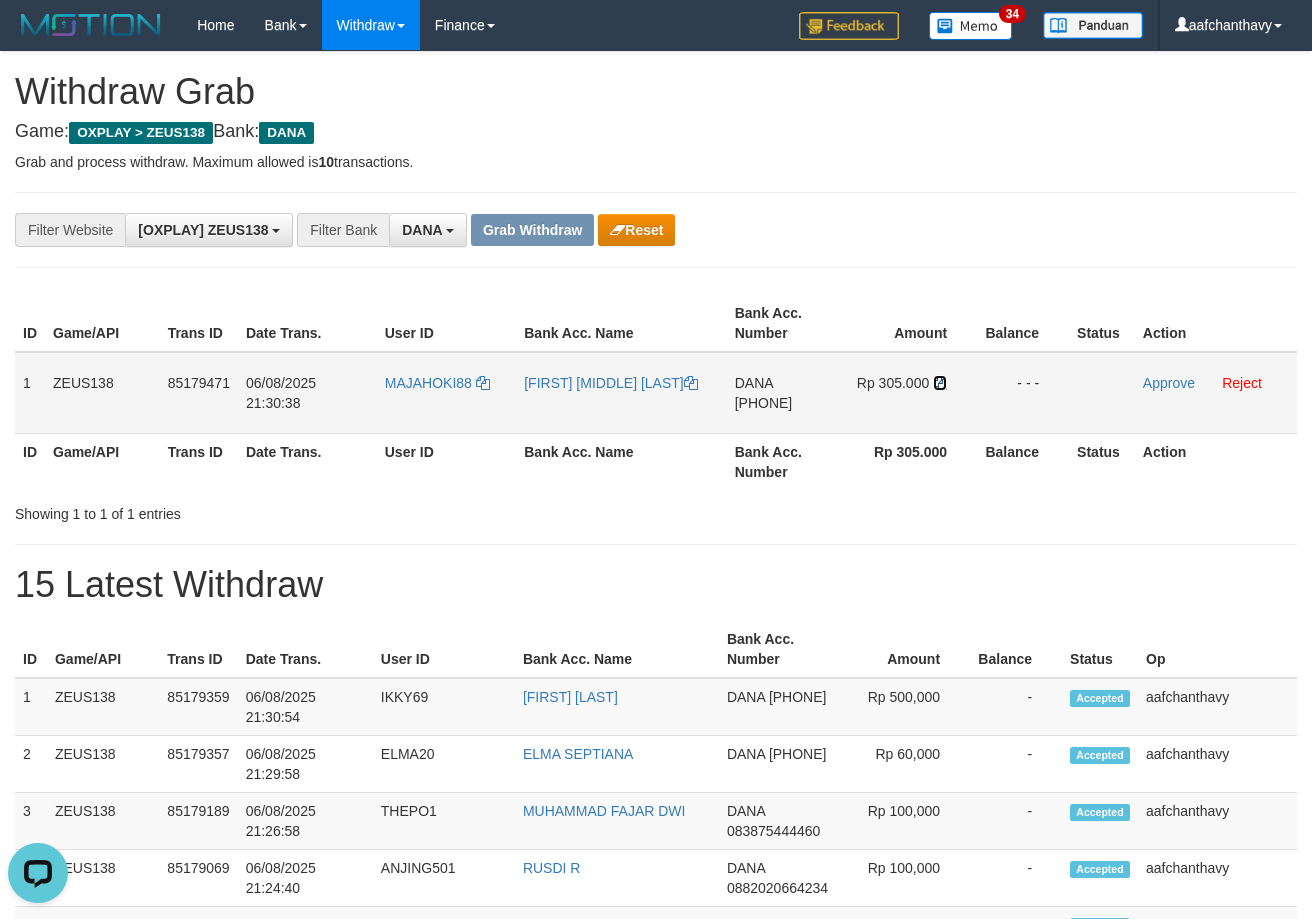 click at bounding box center [940, 383] 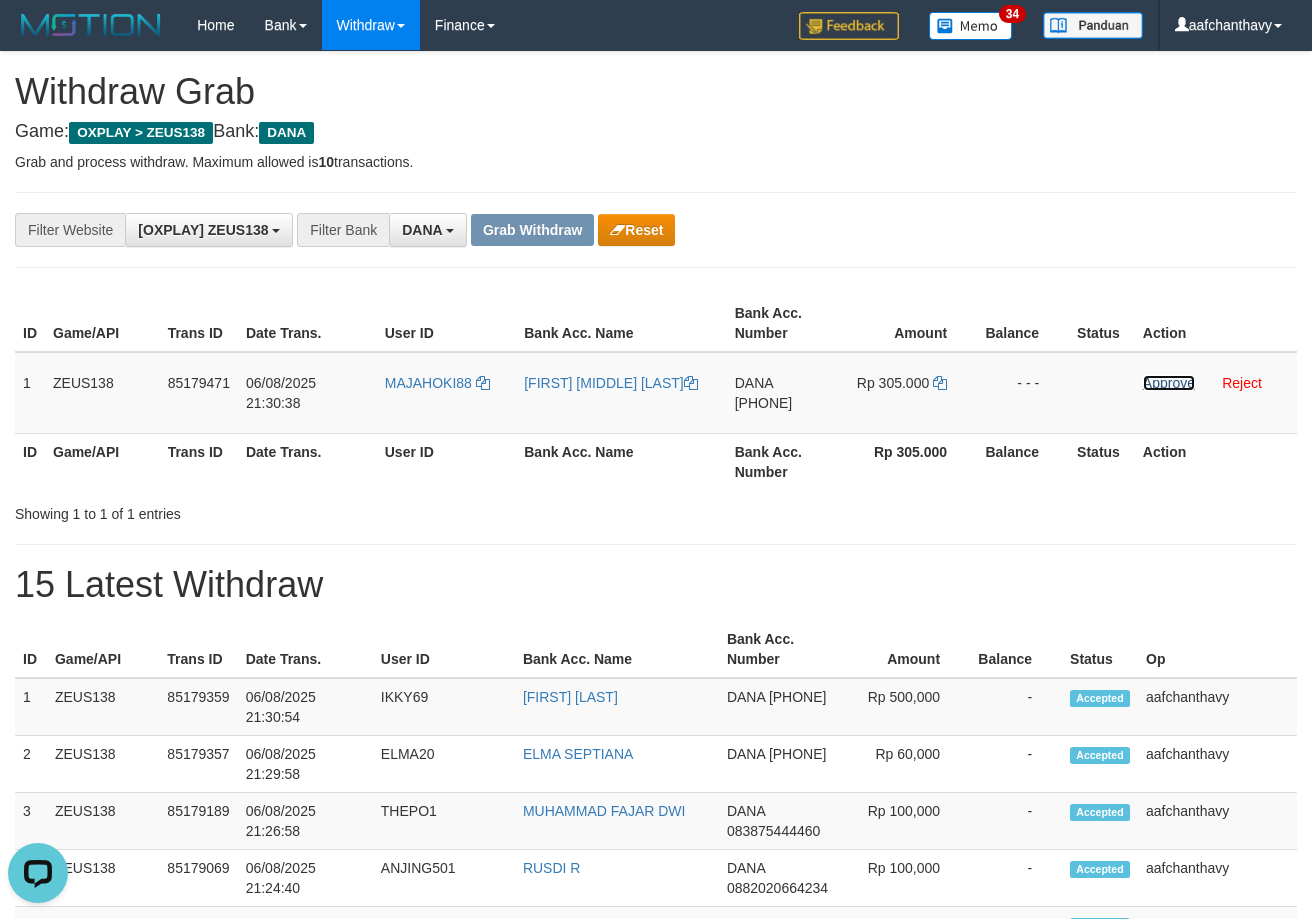 drag, startPoint x: 1151, startPoint y: 378, endPoint x: 753, endPoint y: 198, distance: 436.81116 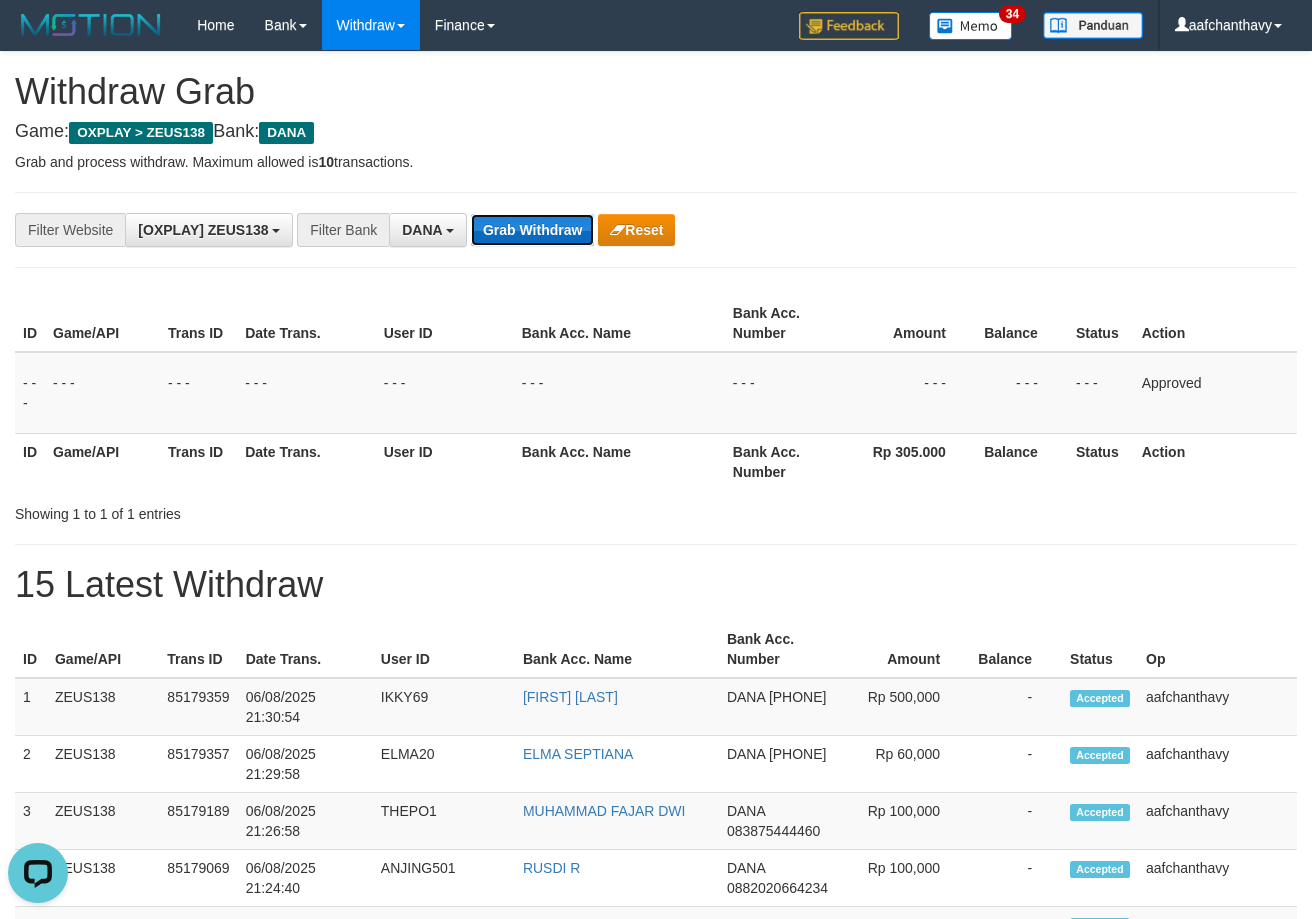 click on "Grab Withdraw" at bounding box center (532, 230) 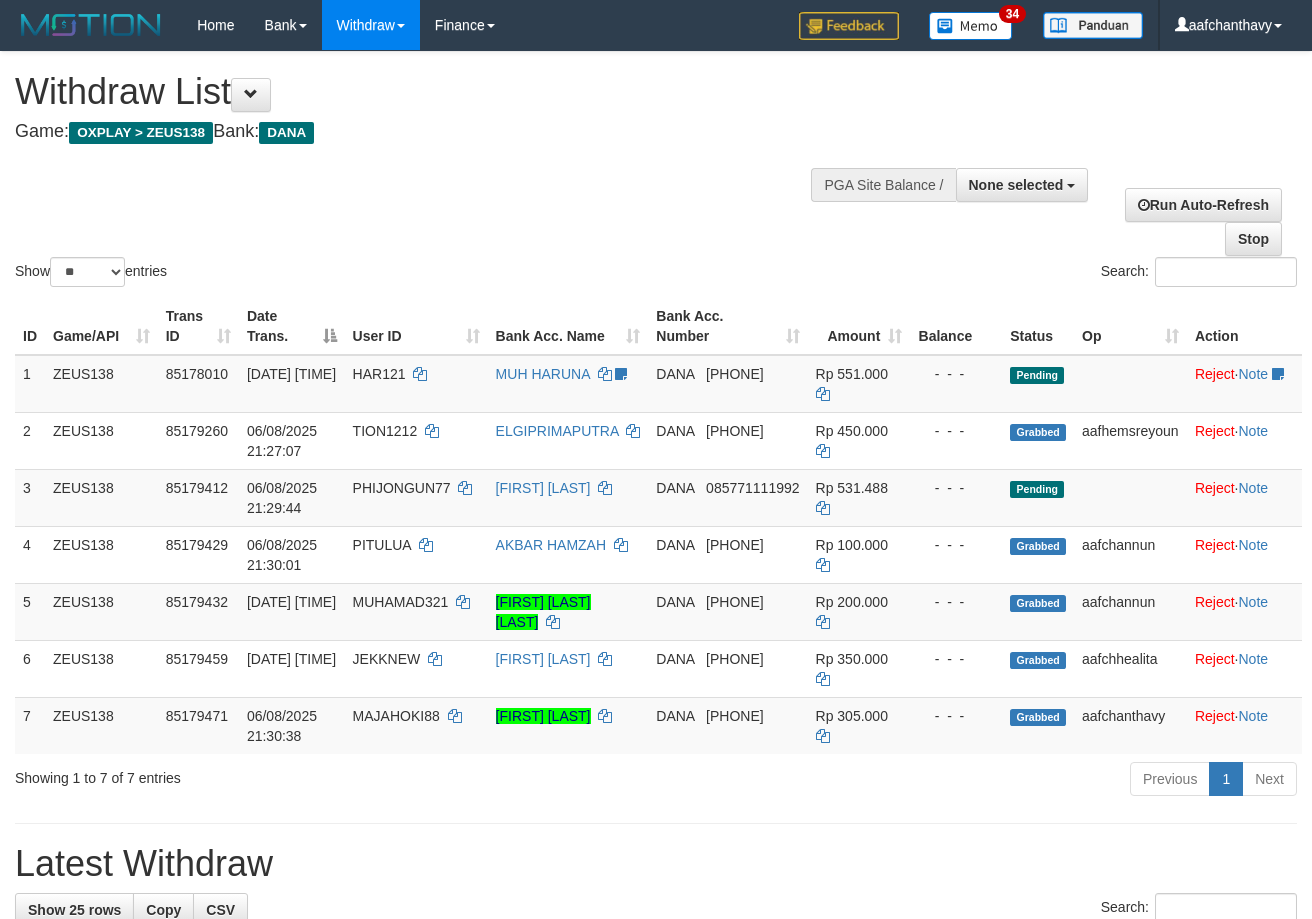 select 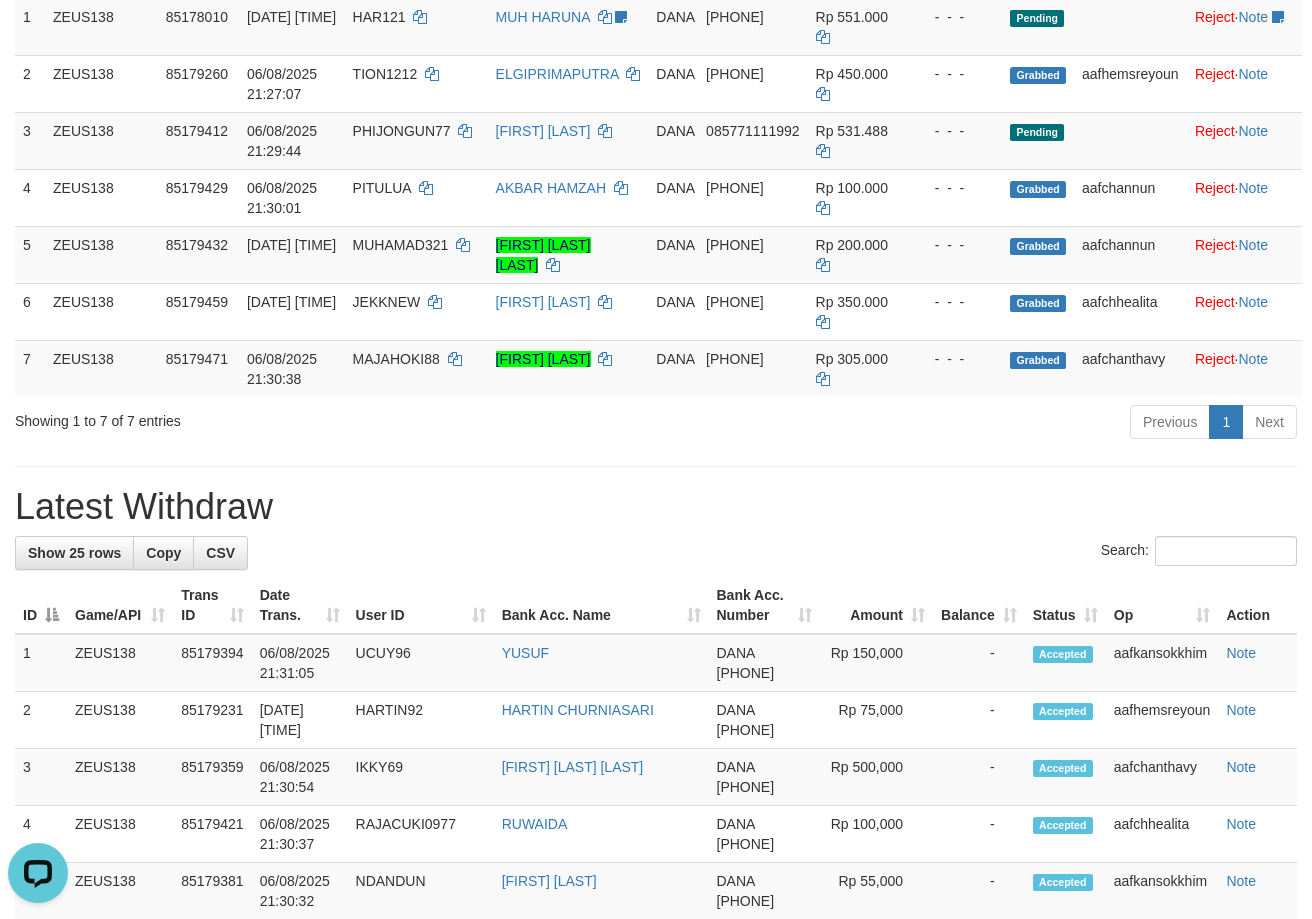 scroll, scrollTop: 0, scrollLeft: 0, axis: both 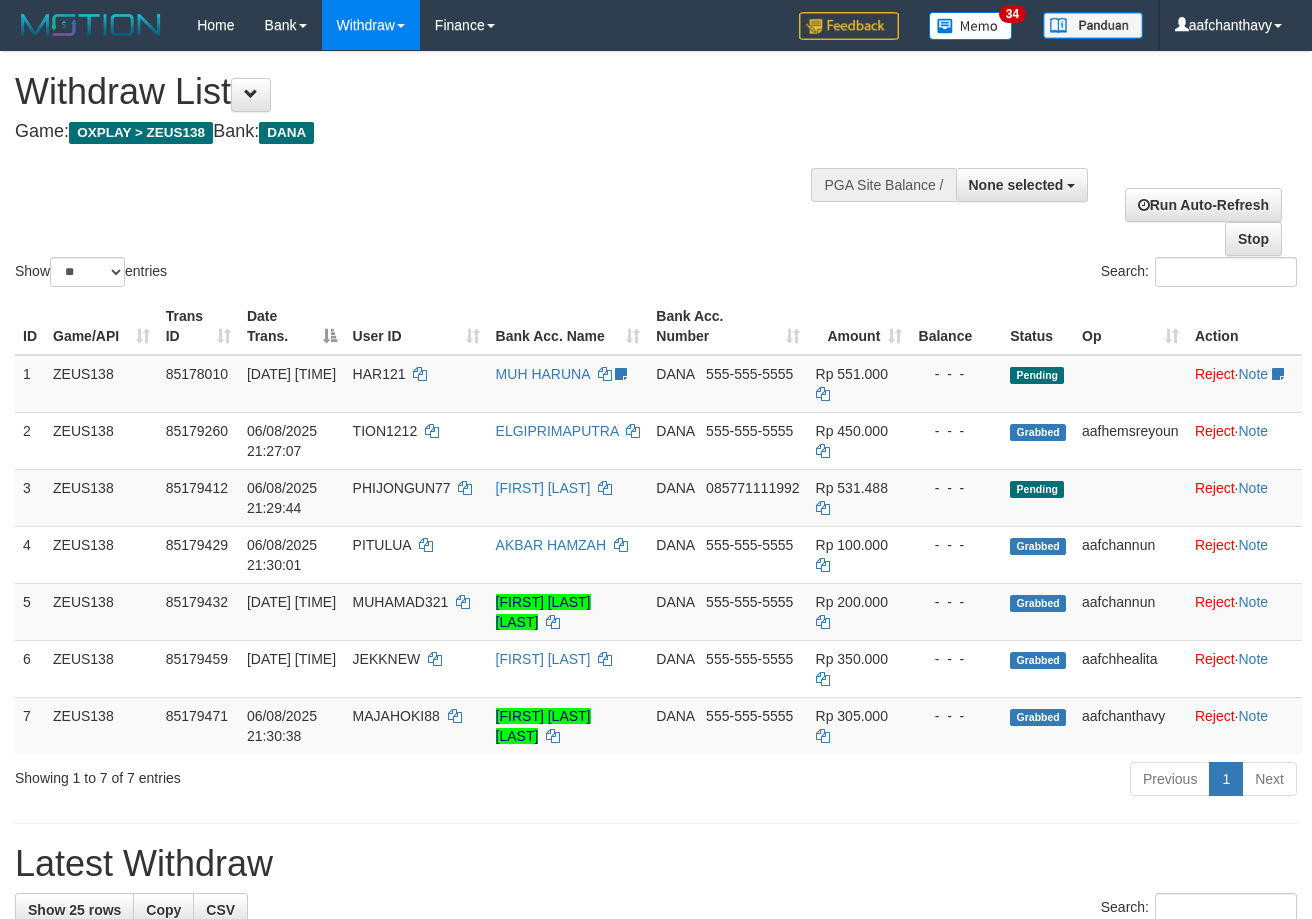 select 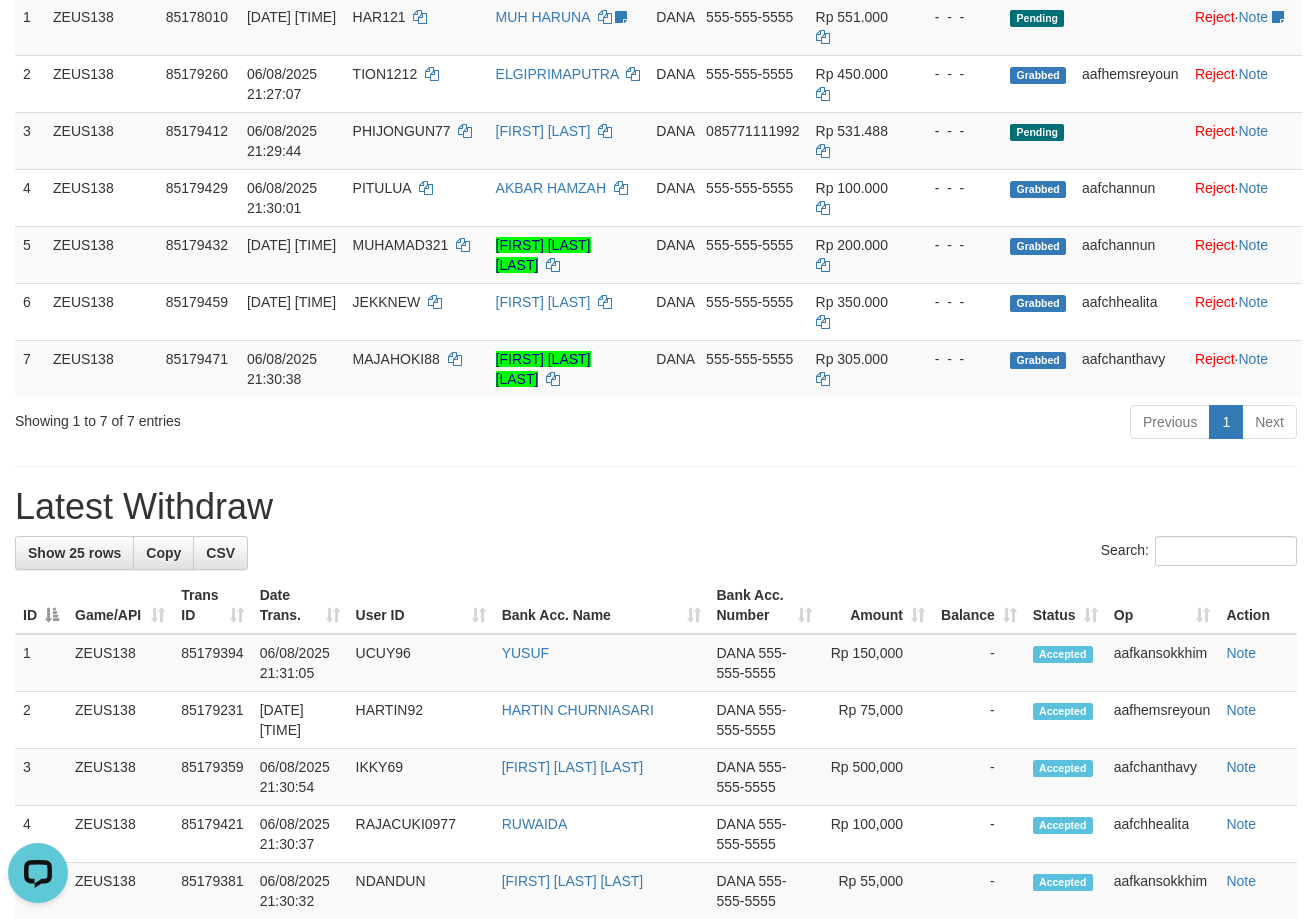 scroll, scrollTop: 0, scrollLeft: 0, axis: both 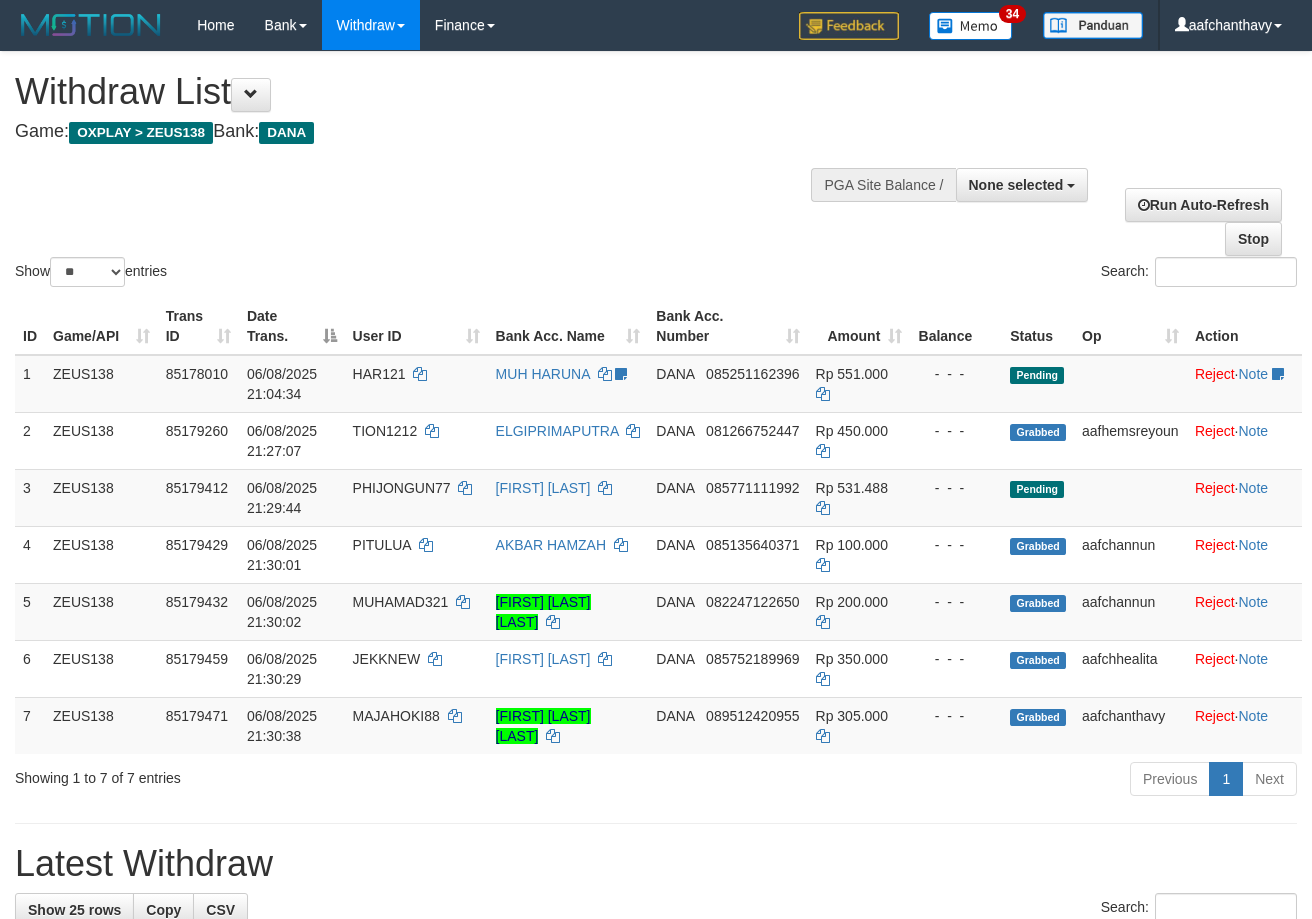 select 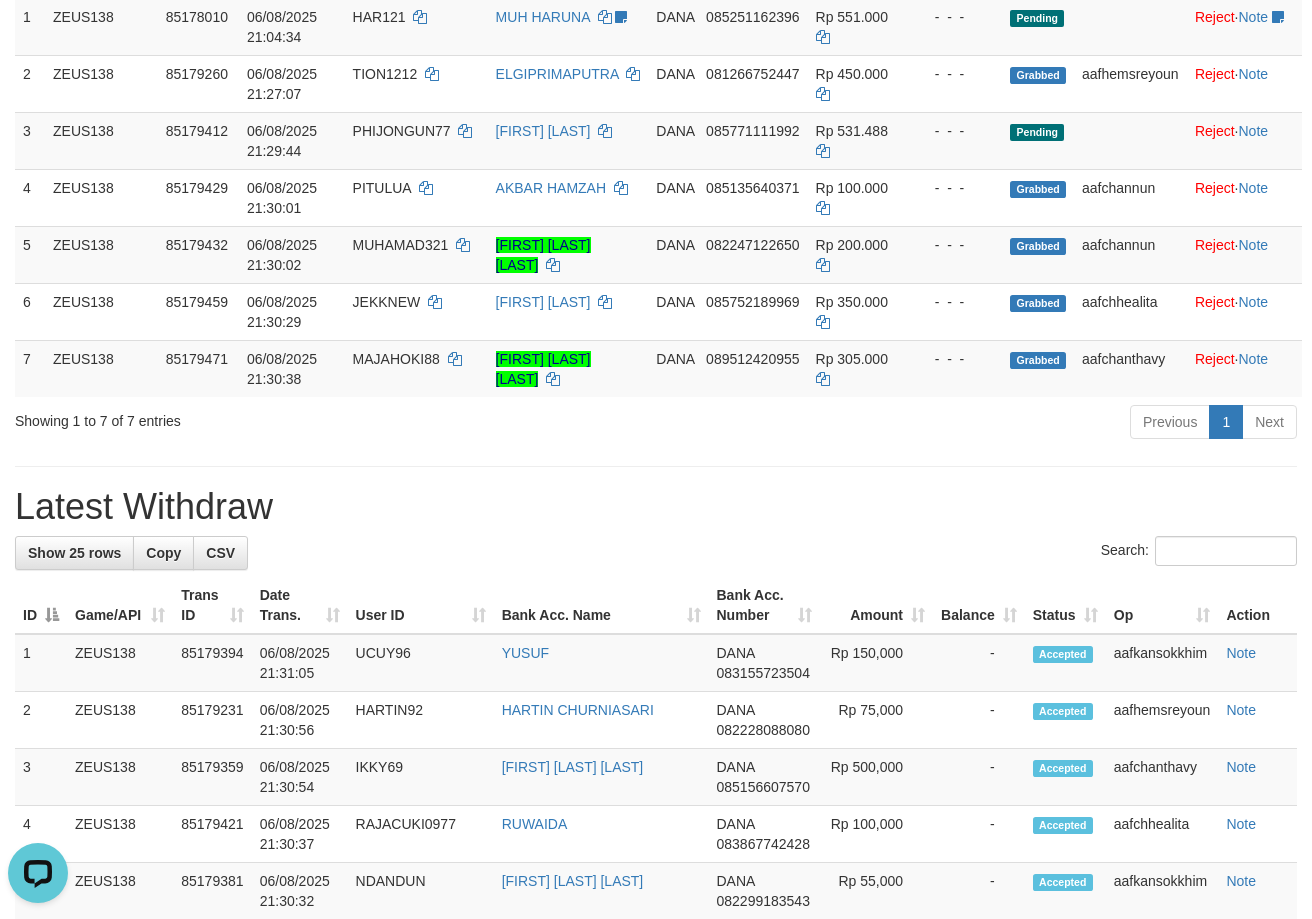 scroll, scrollTop: 0, scrollLeft: 0, axis: both 